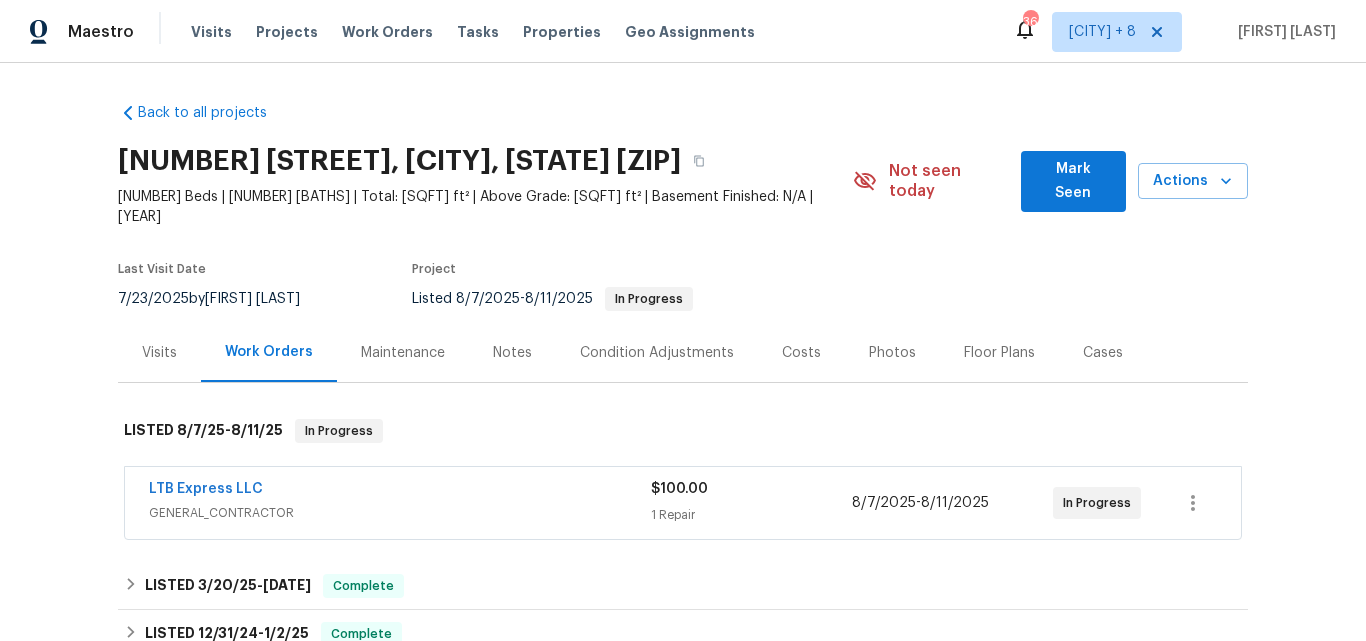 scroll, scrollTop: 0, scrollLeft: 0, axis: both 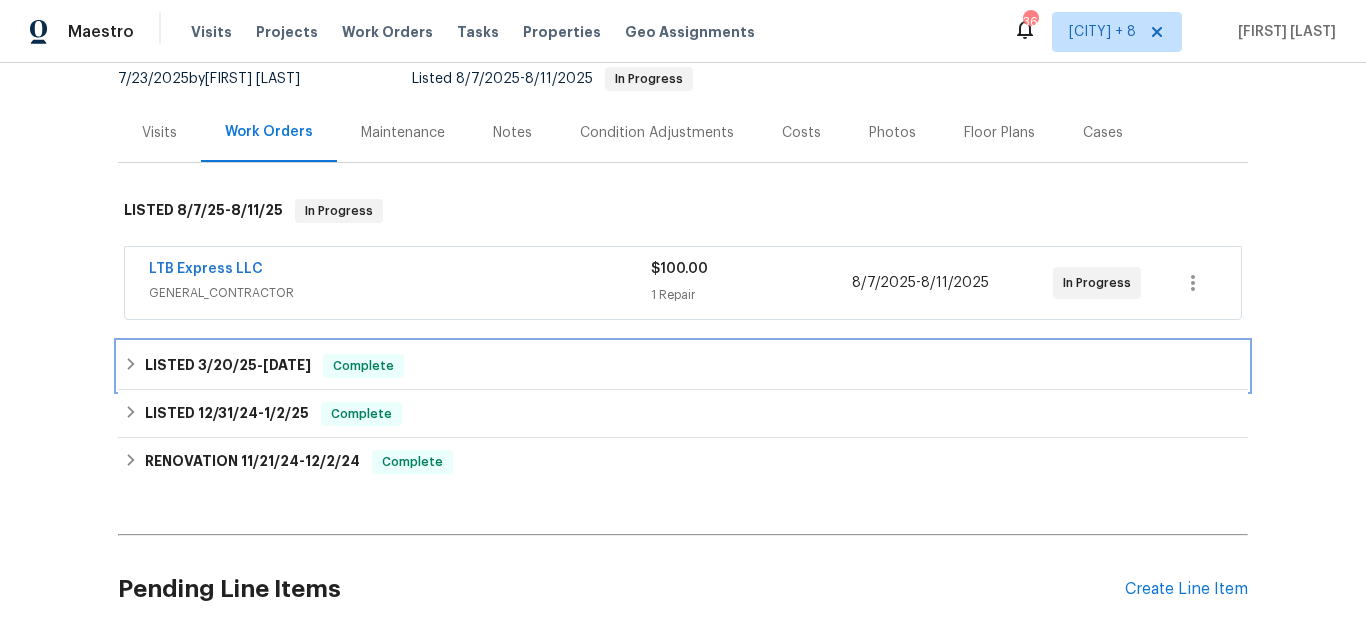 click on "LISTED   [DATE]  -  [DATE] Complete" at bounding box center (683, 366) 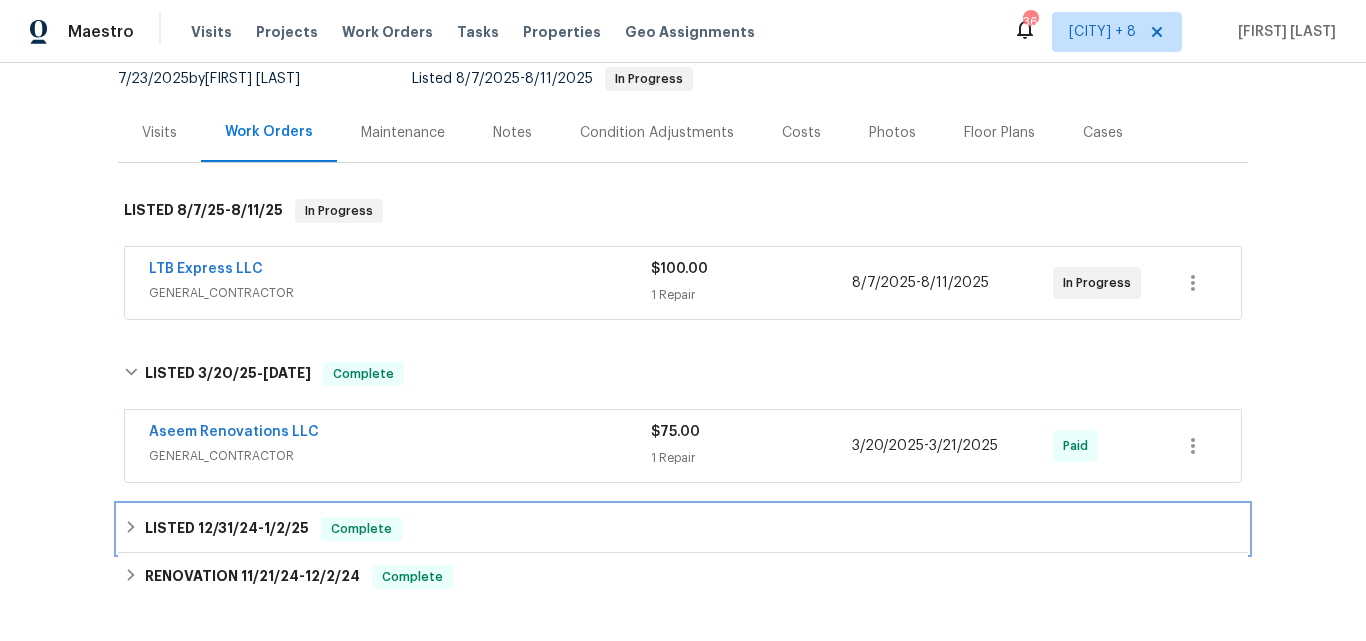 click on "LISTED   [DATE]  -  [DATE] Complete" at bounding box center [683, 529] 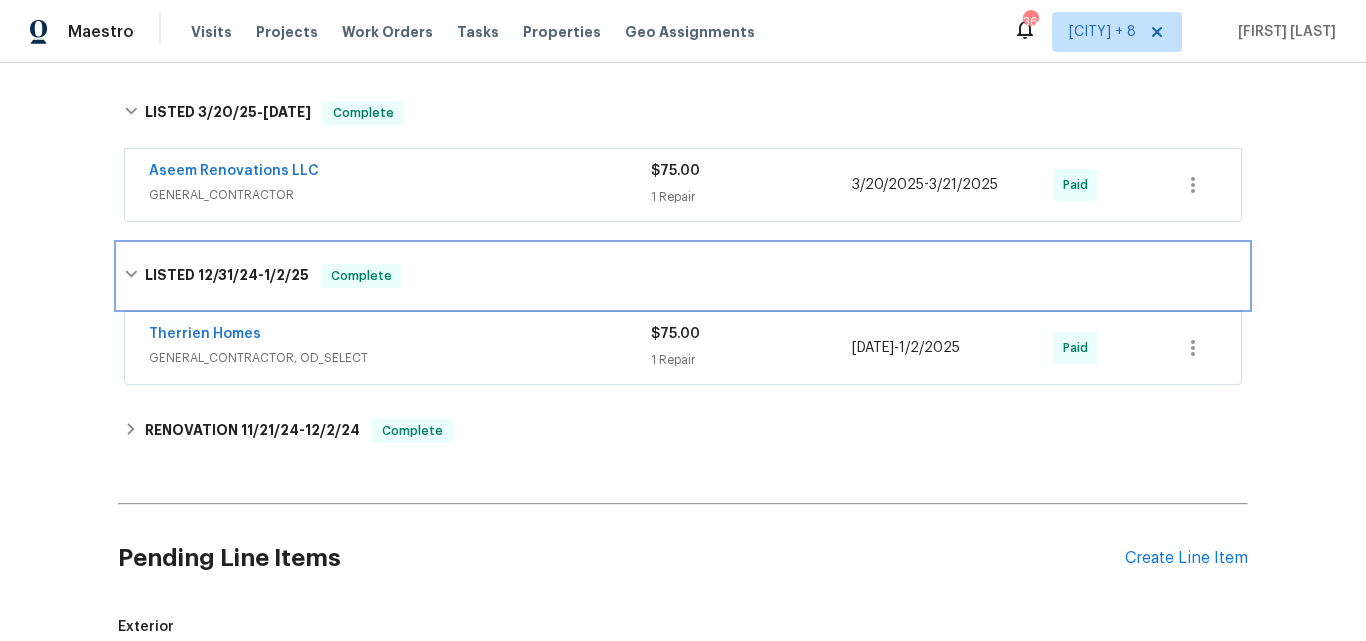 scroll, scrollTop: 486, scrollLeft: 0, axis: vertical 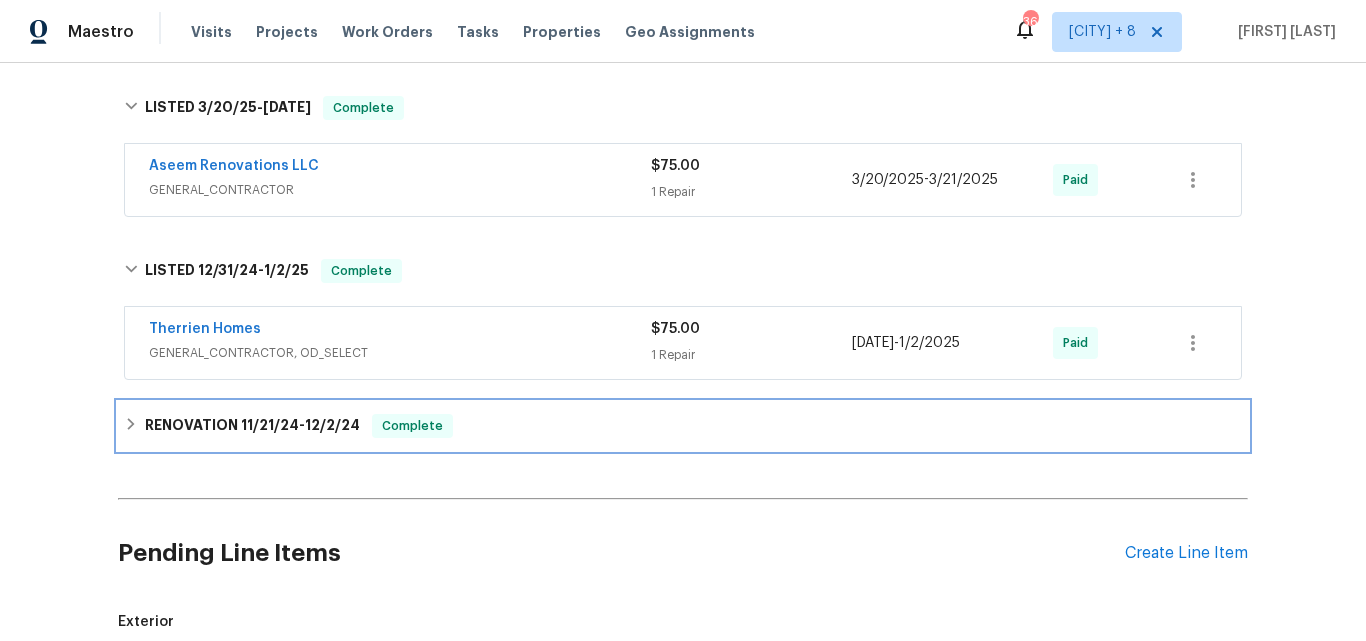 click on "RENOVATION   [DATE]  -  [DATE] Complete" at bounding box center [683, 426] 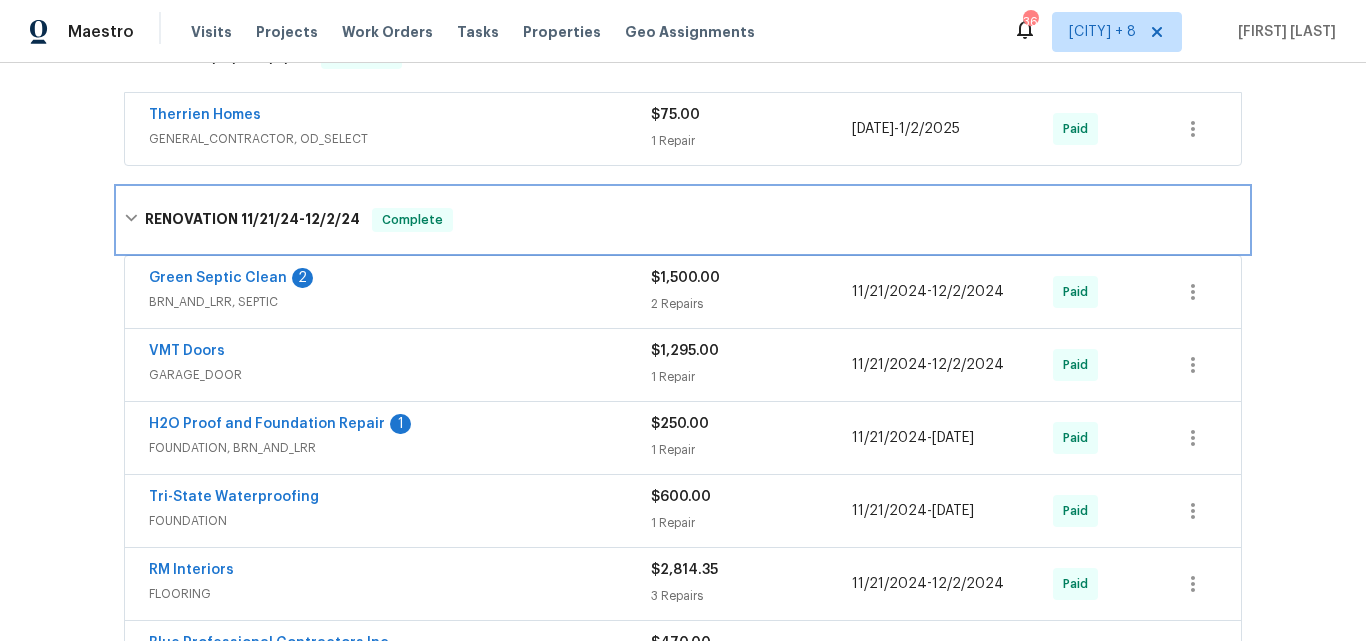scroll, scrollTop: 692, scrollLeft: 0, axis: vertical 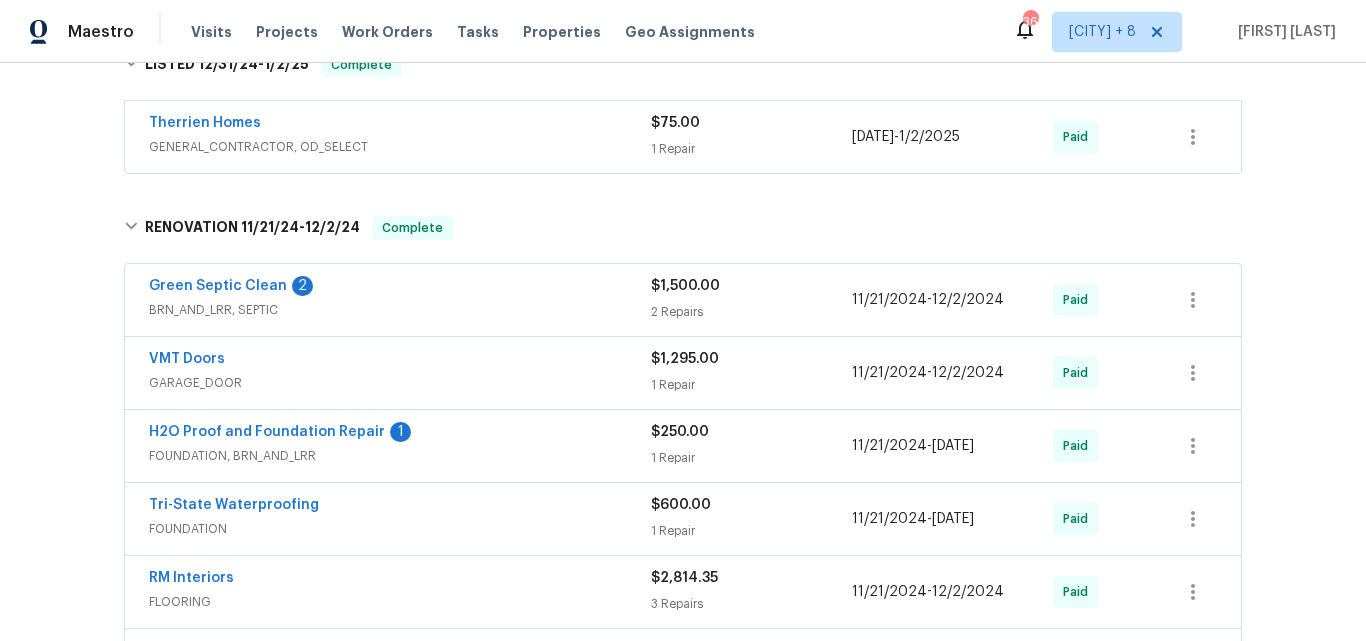 click on "$1,500.00" at bounding box center [685, 286] 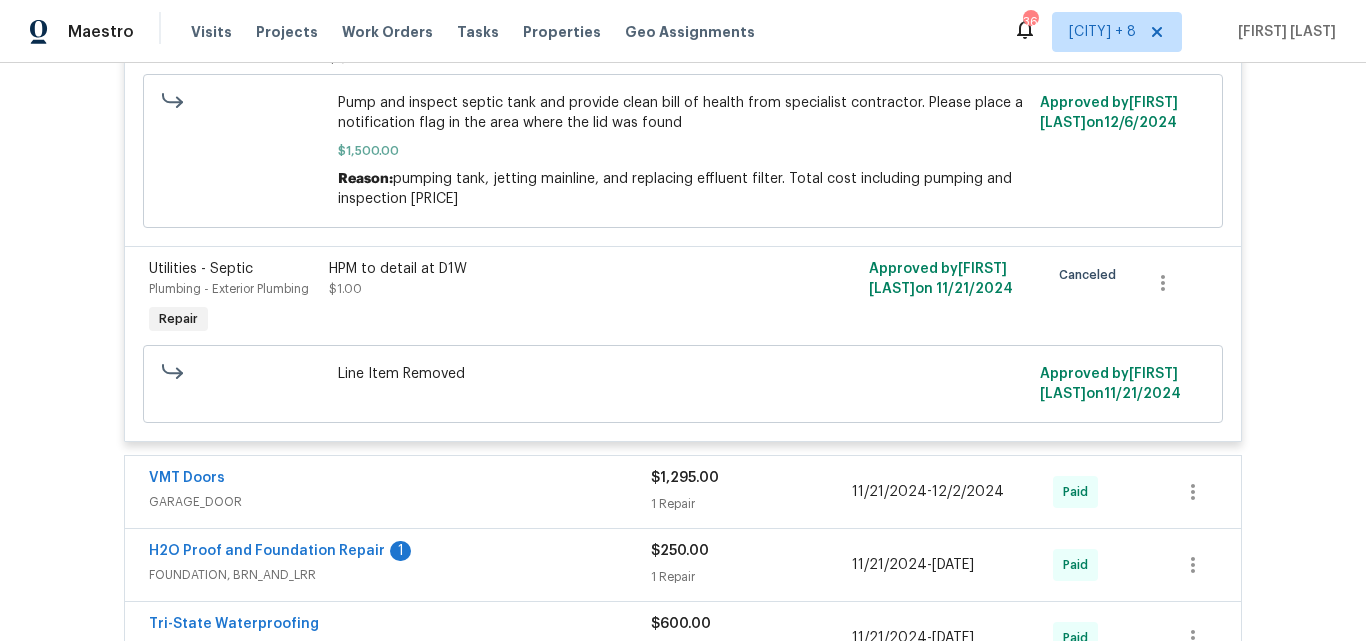 scroll, scrollTop: 1114, scrollLeft: 0, axis: vertical 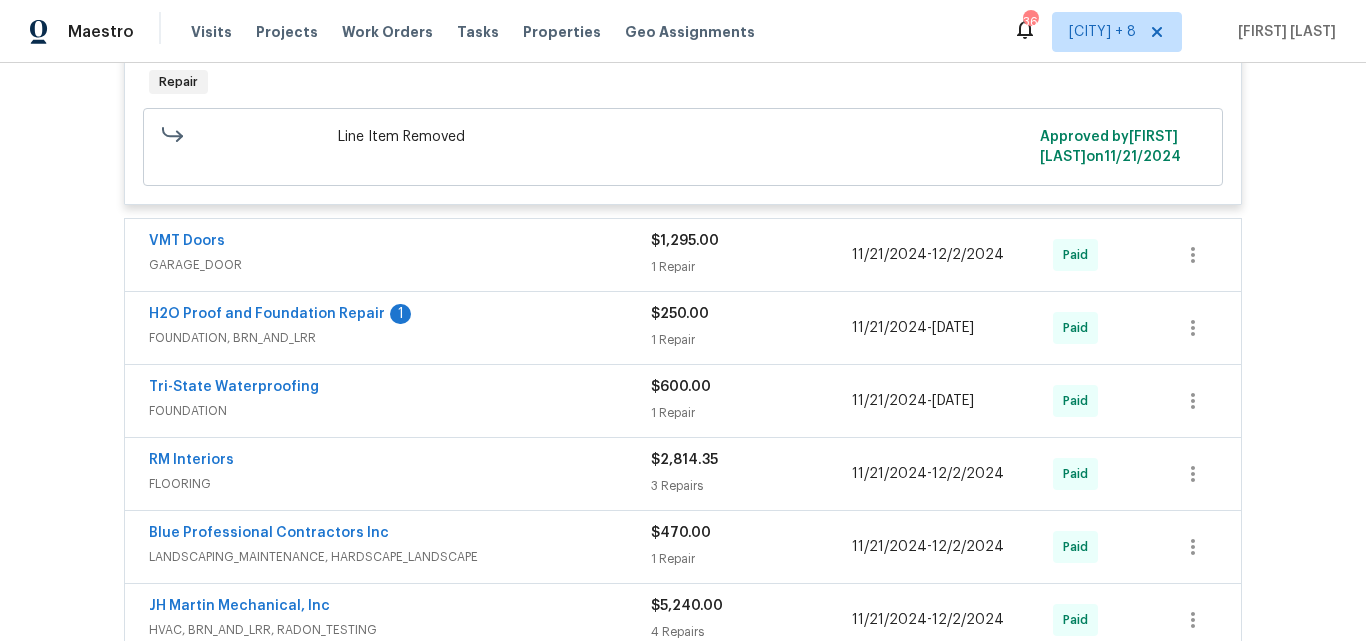 click on "$1,295.00 1 Repair" at bounding box center (751, 255) 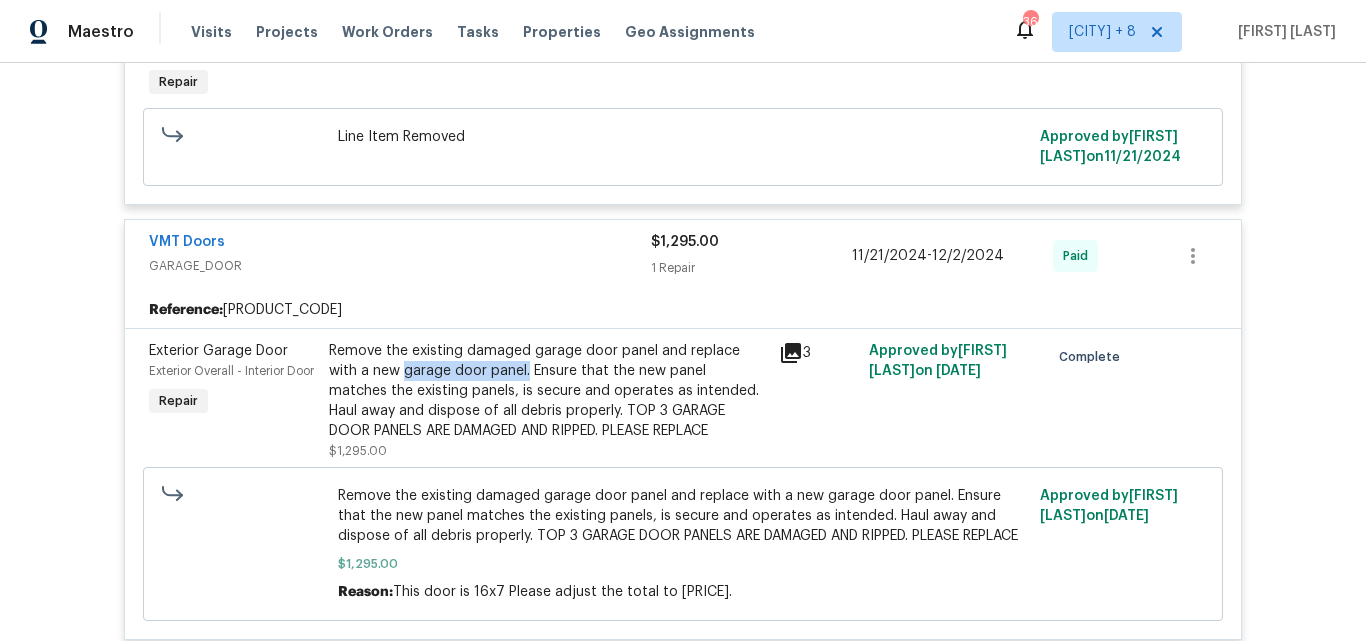 drag, startPoint x: 362, startPoint y: 369, endPoint x: 487, endPoint y: 372, distance: 125.035995 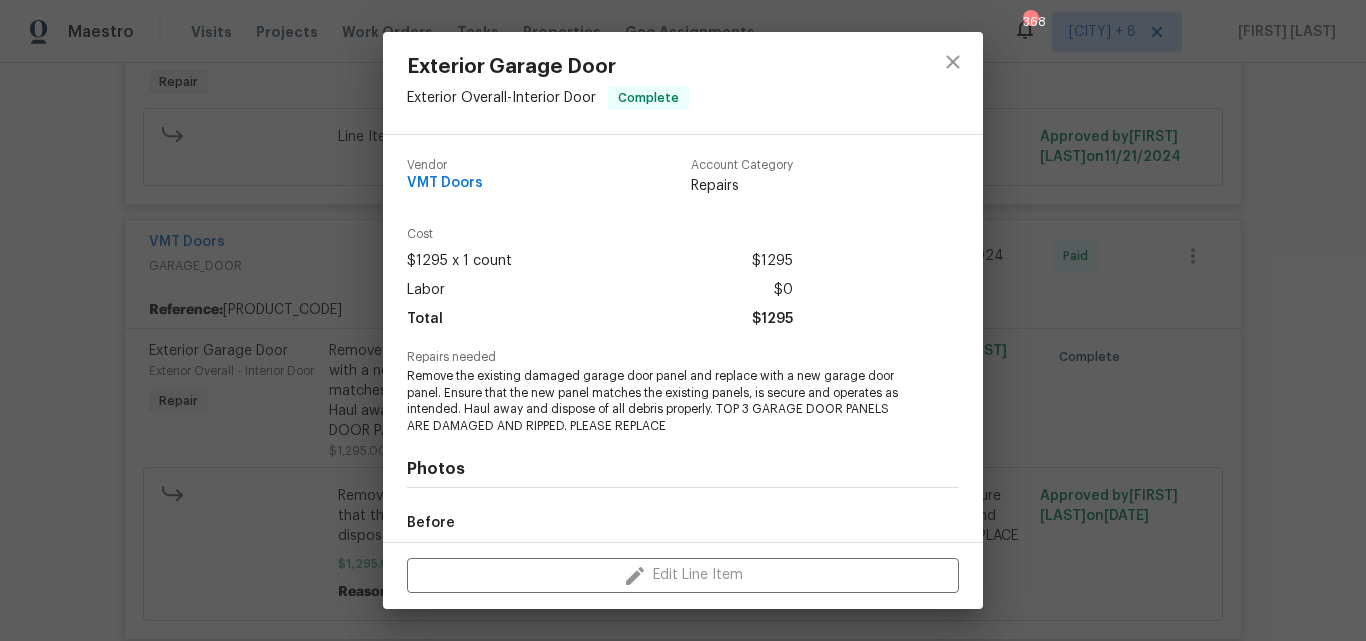 copy on "garage door panel." 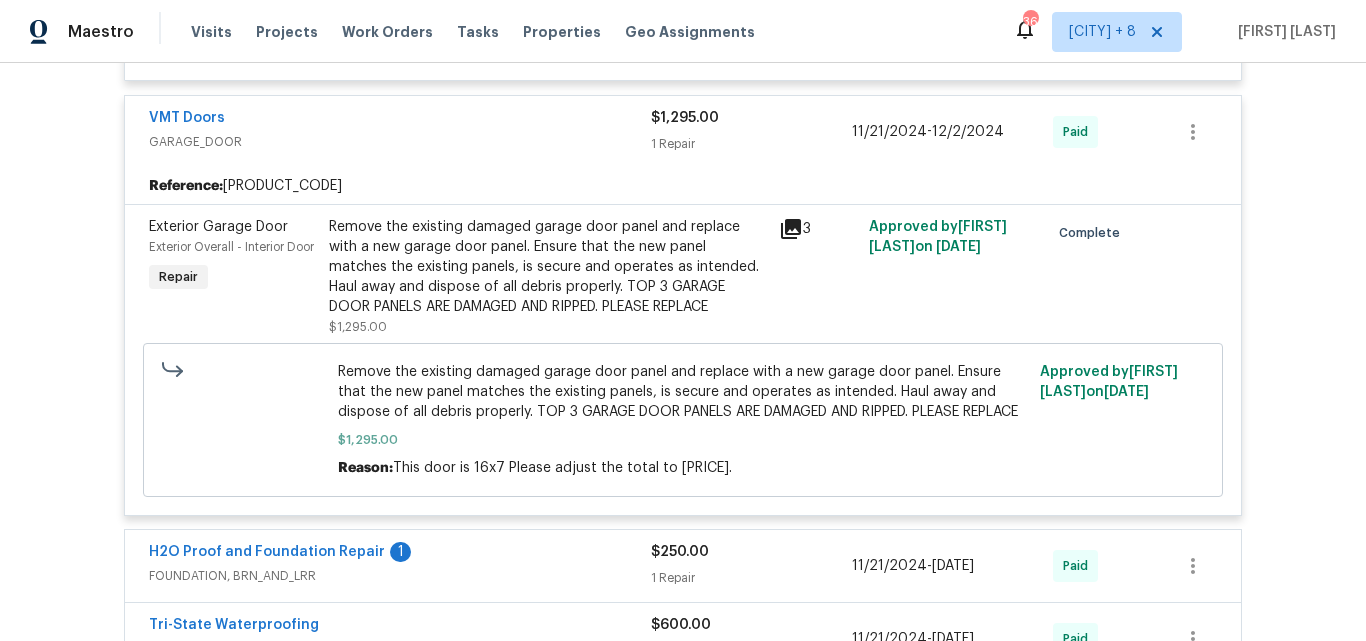 scroll, scrollTop: 1471, scrollLeft: 0, axis: vertical 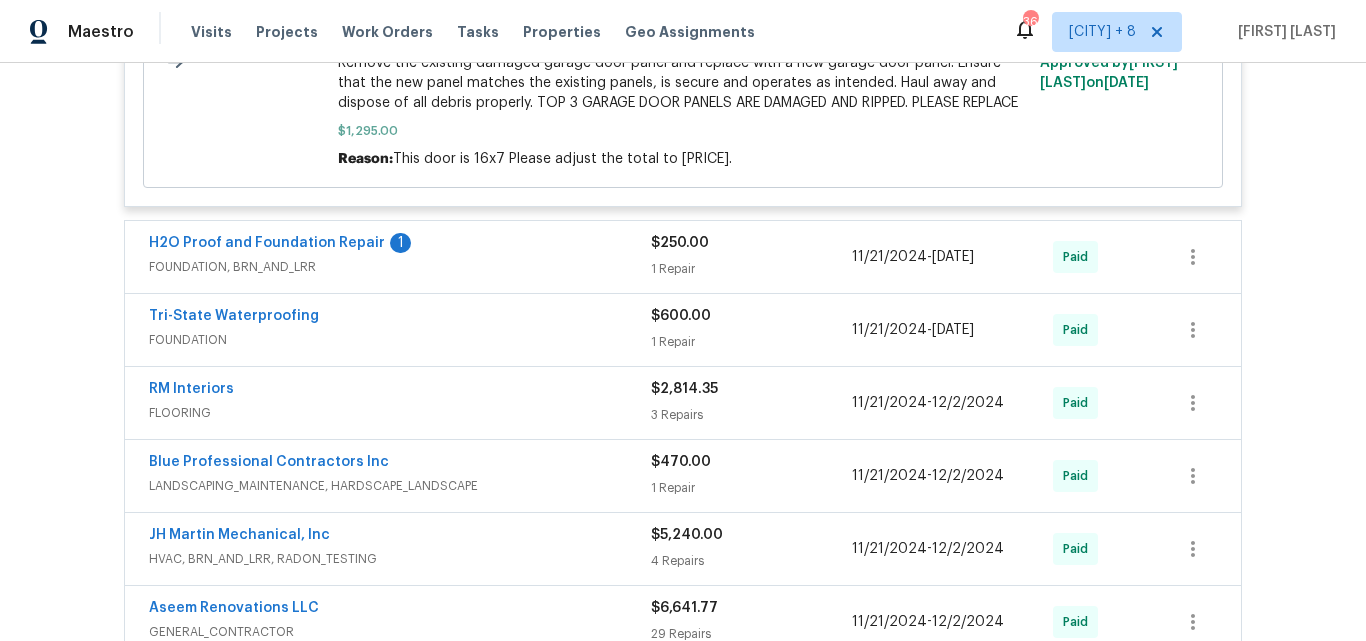 click on "1 Repair" at bounding box center [751, 342] 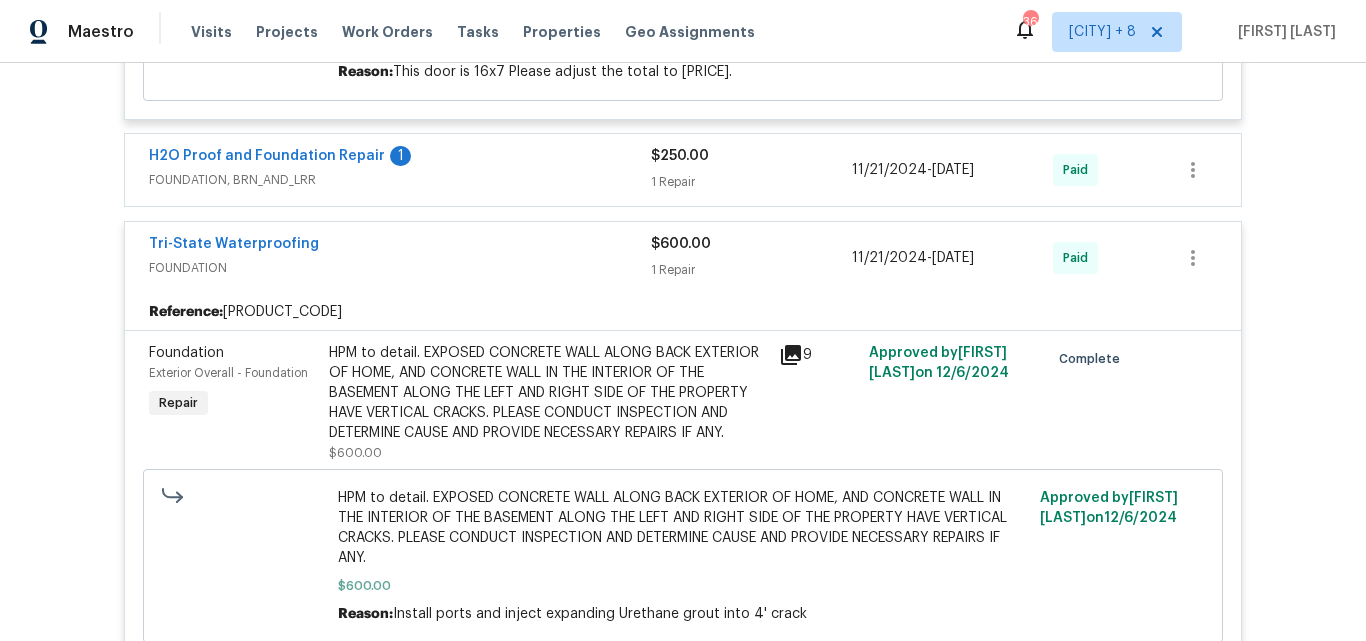 scroll, scrollTop: 1843, scrollLeft: 0, axis: vertical 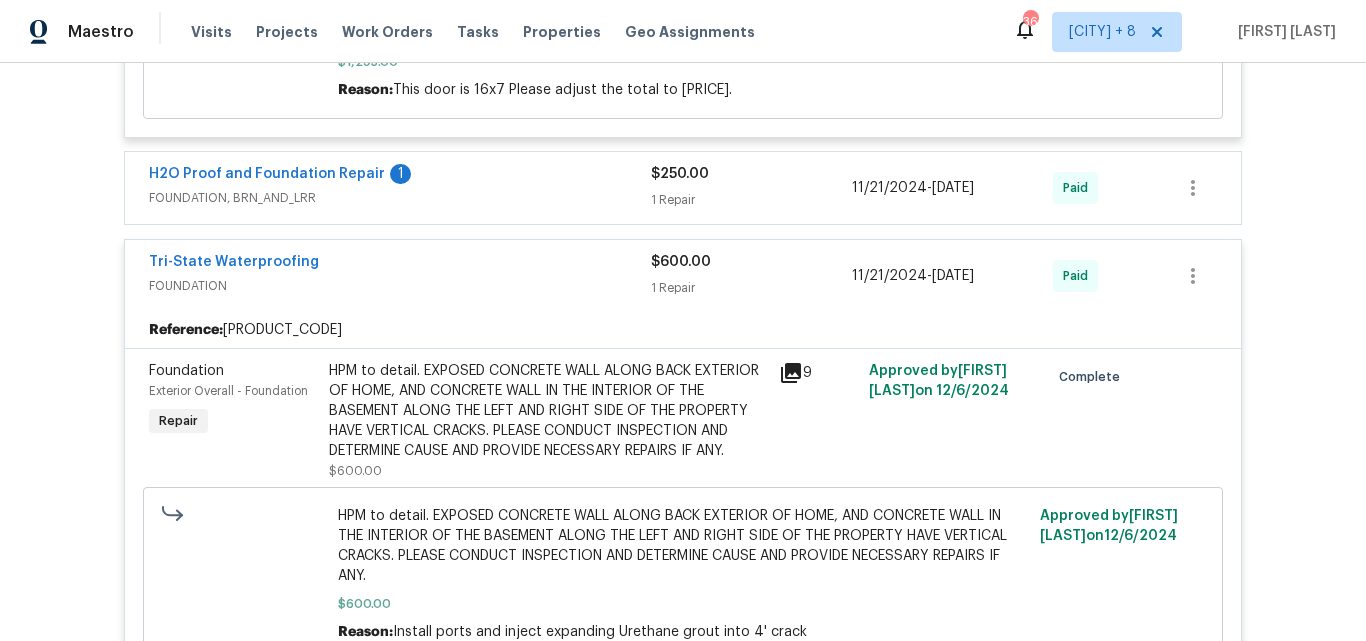 click 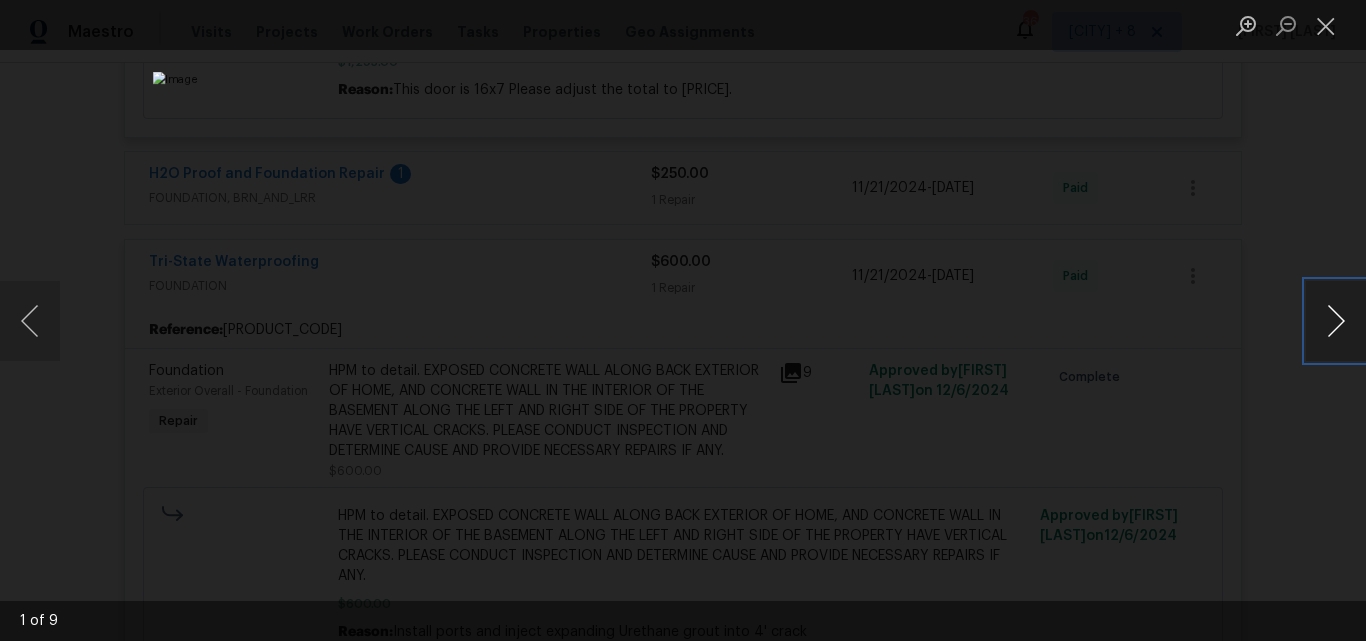 click at bounding box center (1336, 321) 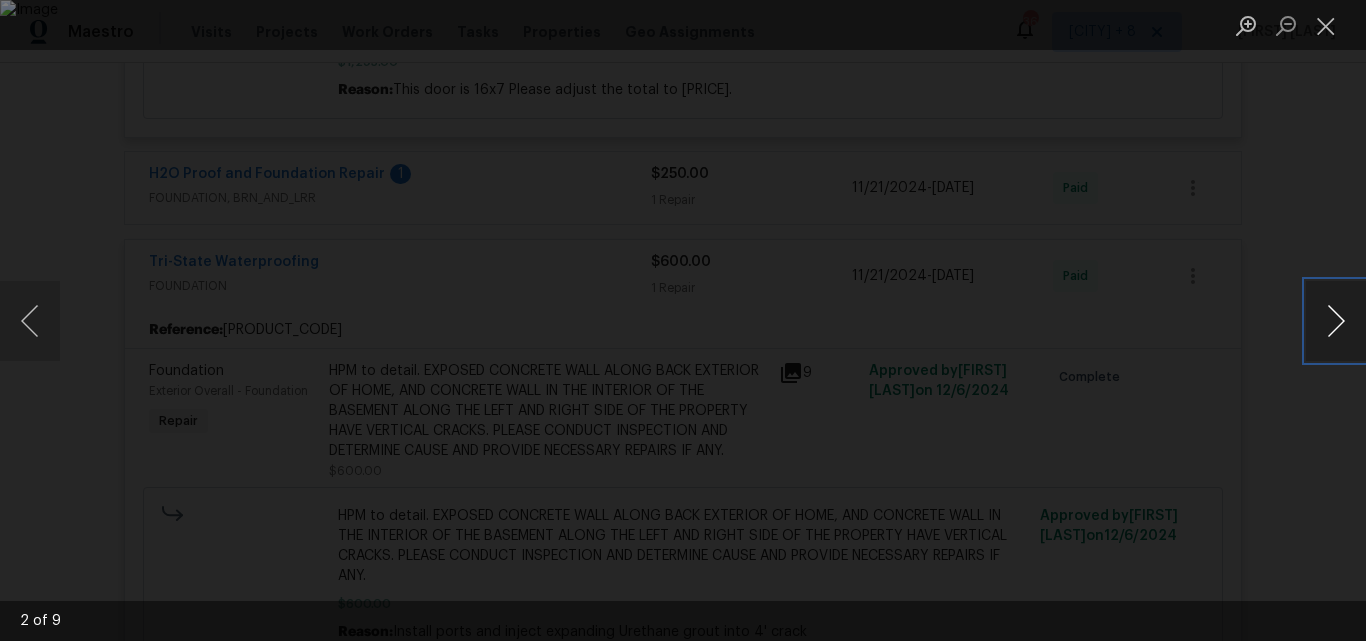 click at bounding box center [1336, 321] 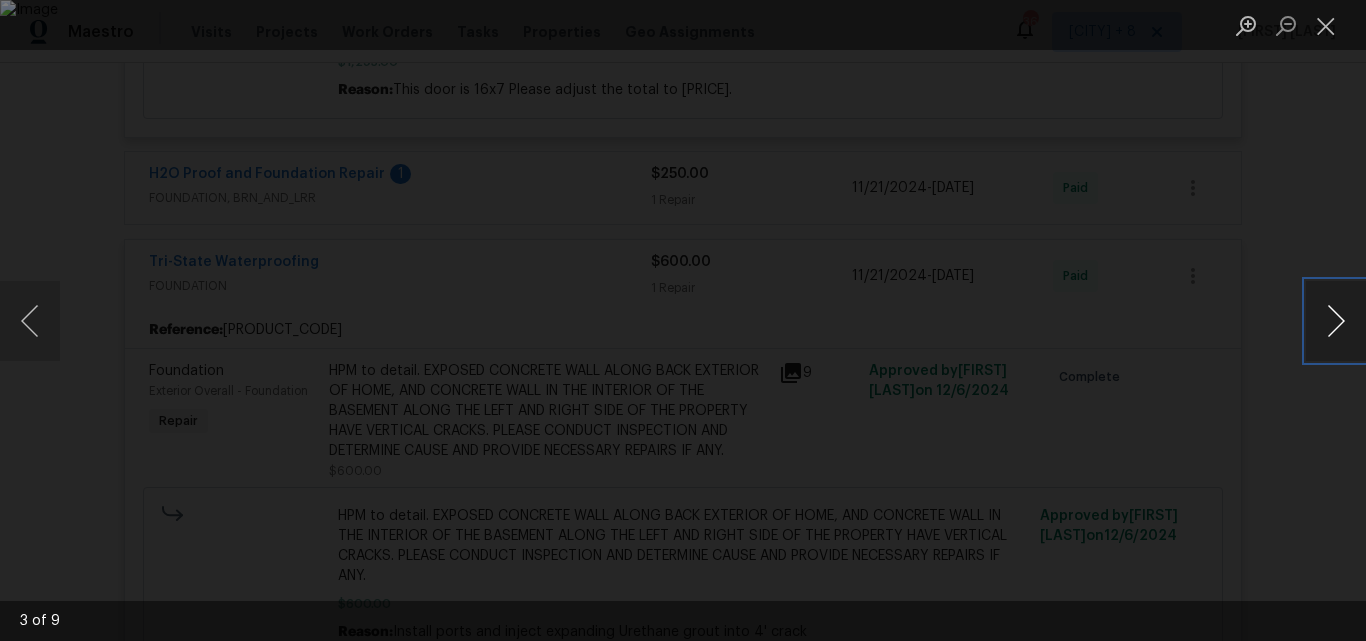 click at bounding box center (1336, 321) 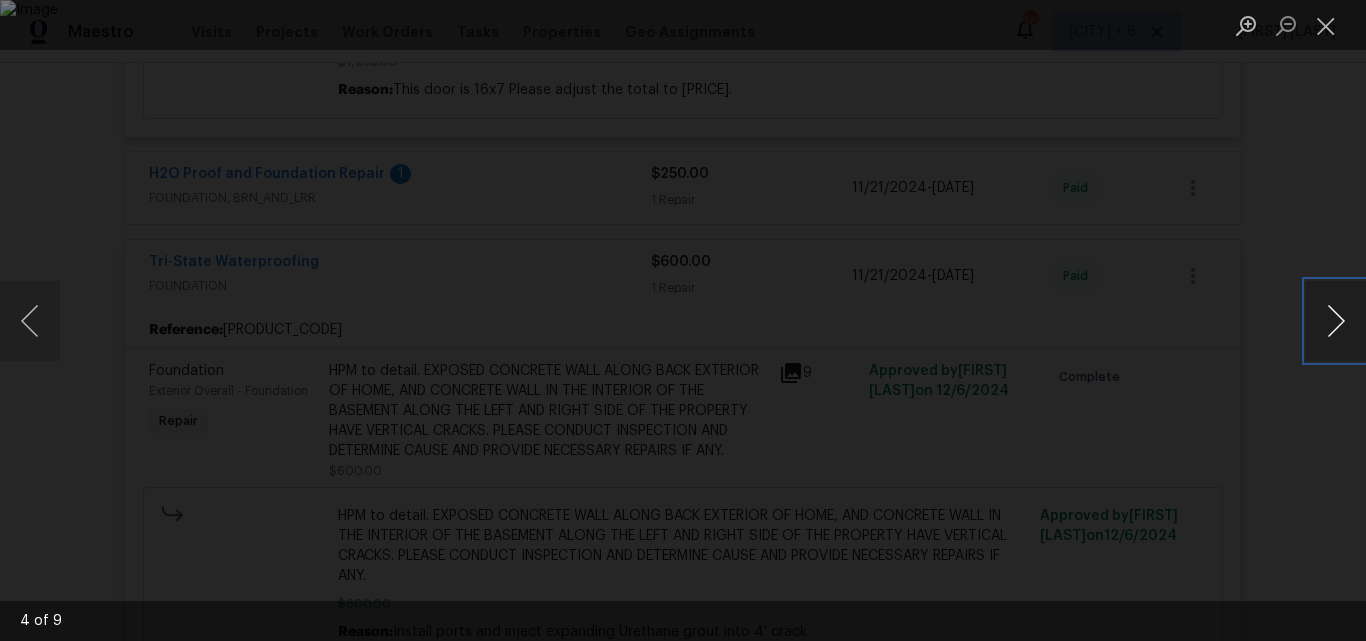 click at bounding box center [1336, 321] 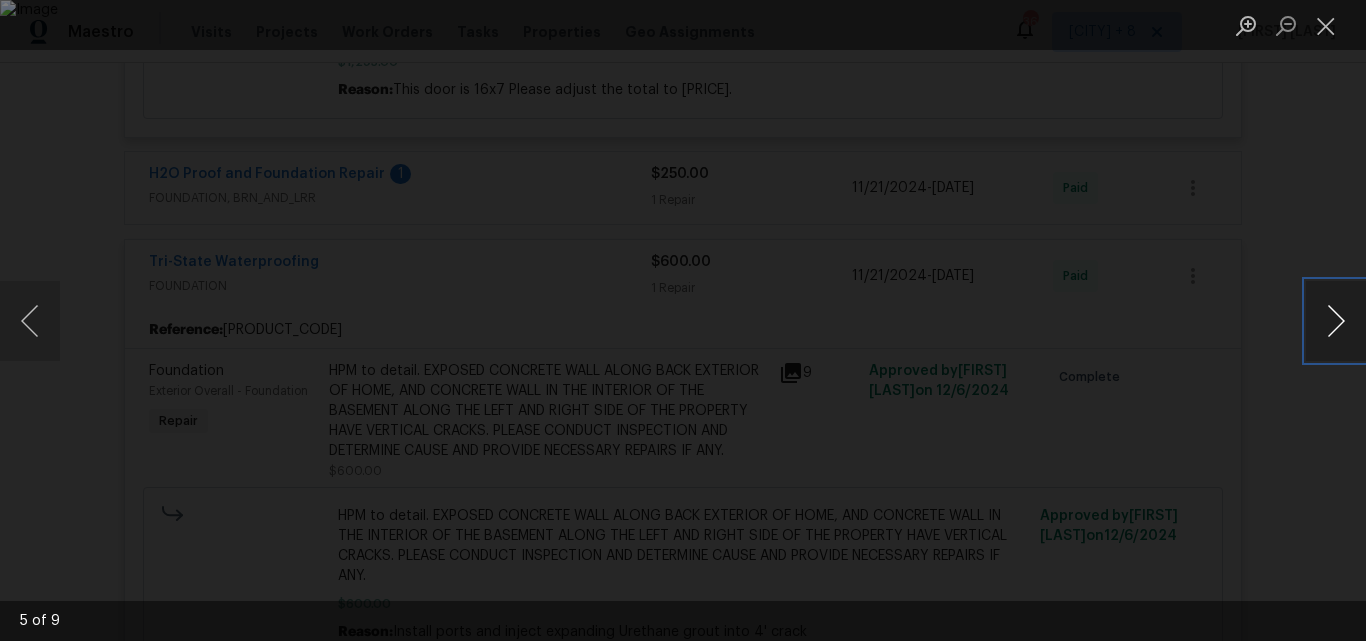 click at bounding box center (1336, 321) 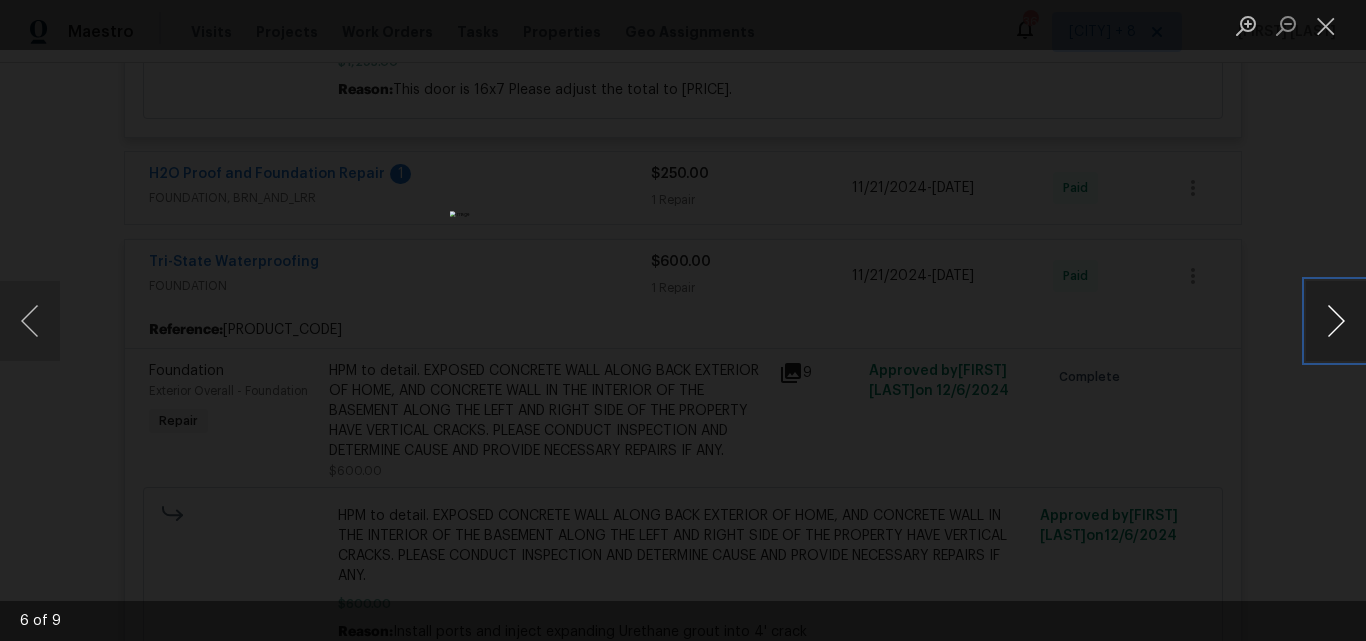 click at bounding box center [1336, 321] 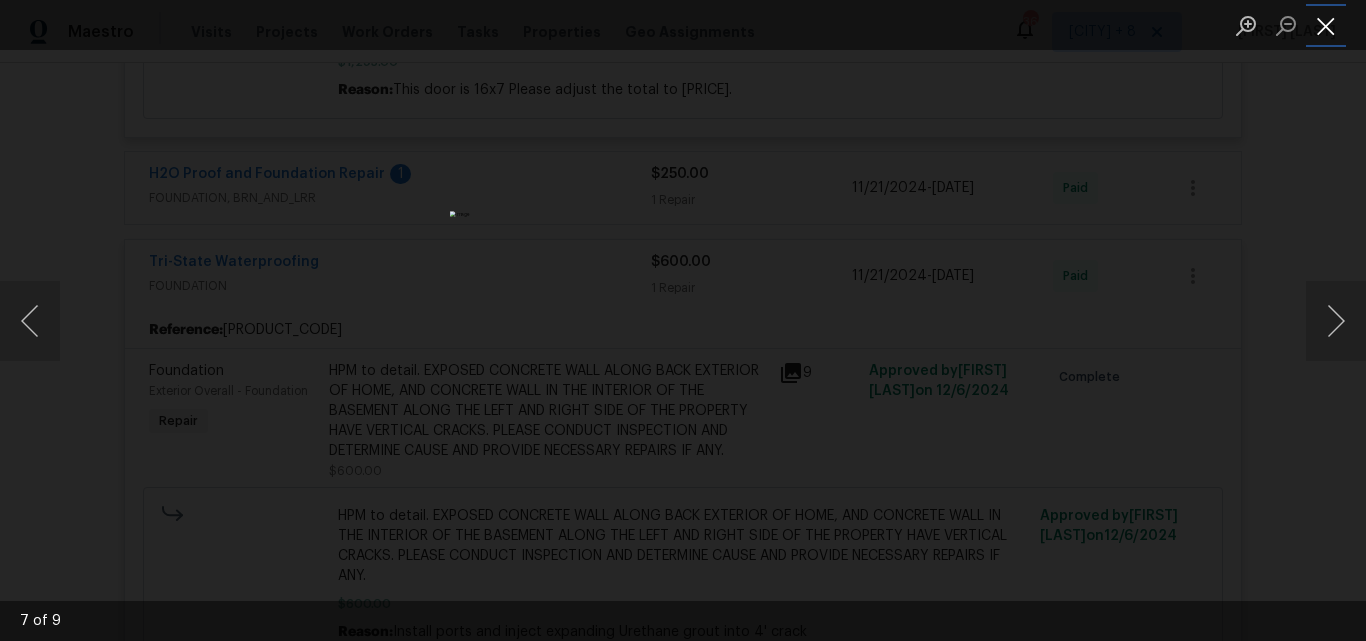 click at bounding box center [1326, 25] 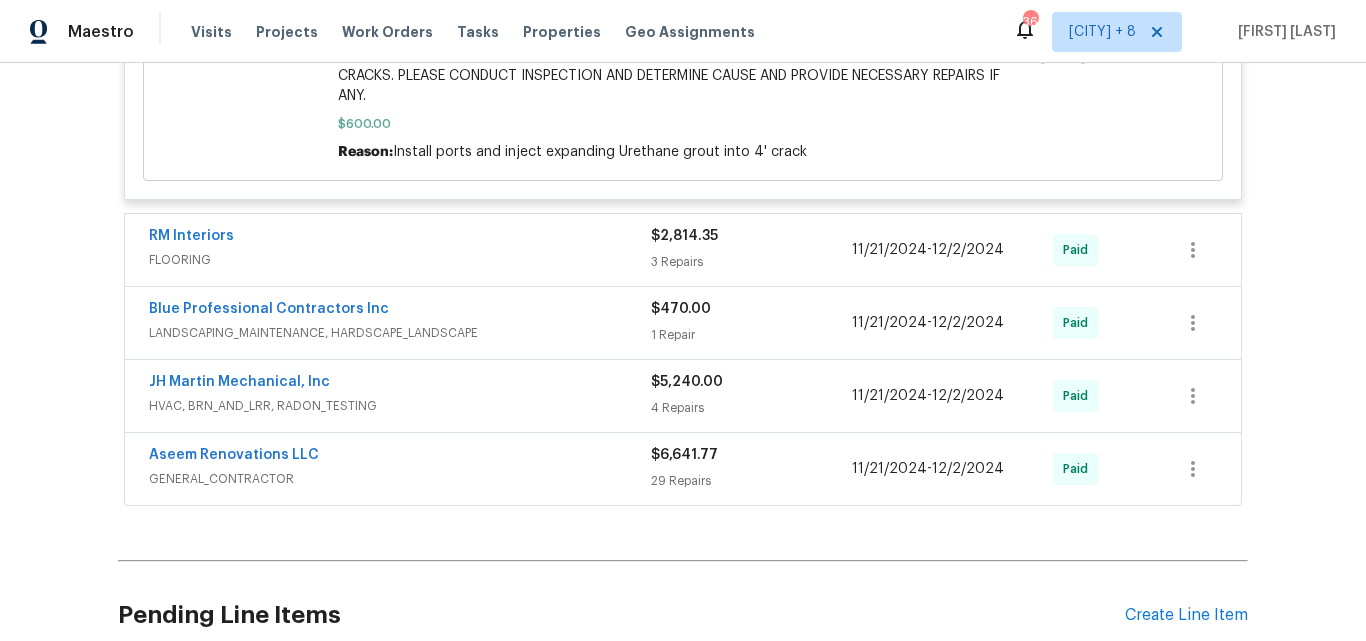 scroll, scrollTop: 2343, scrollLeft: 0, axis: vertical 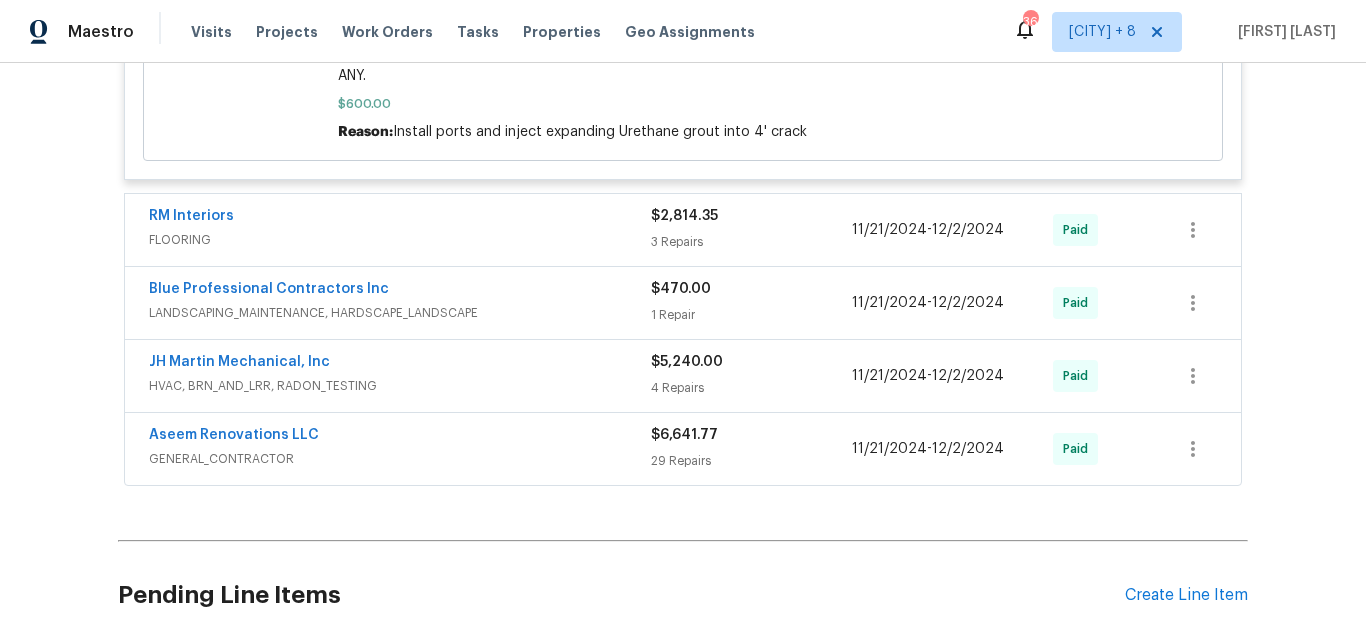 click on "$2,814.35" at bounding box center (751, 216) 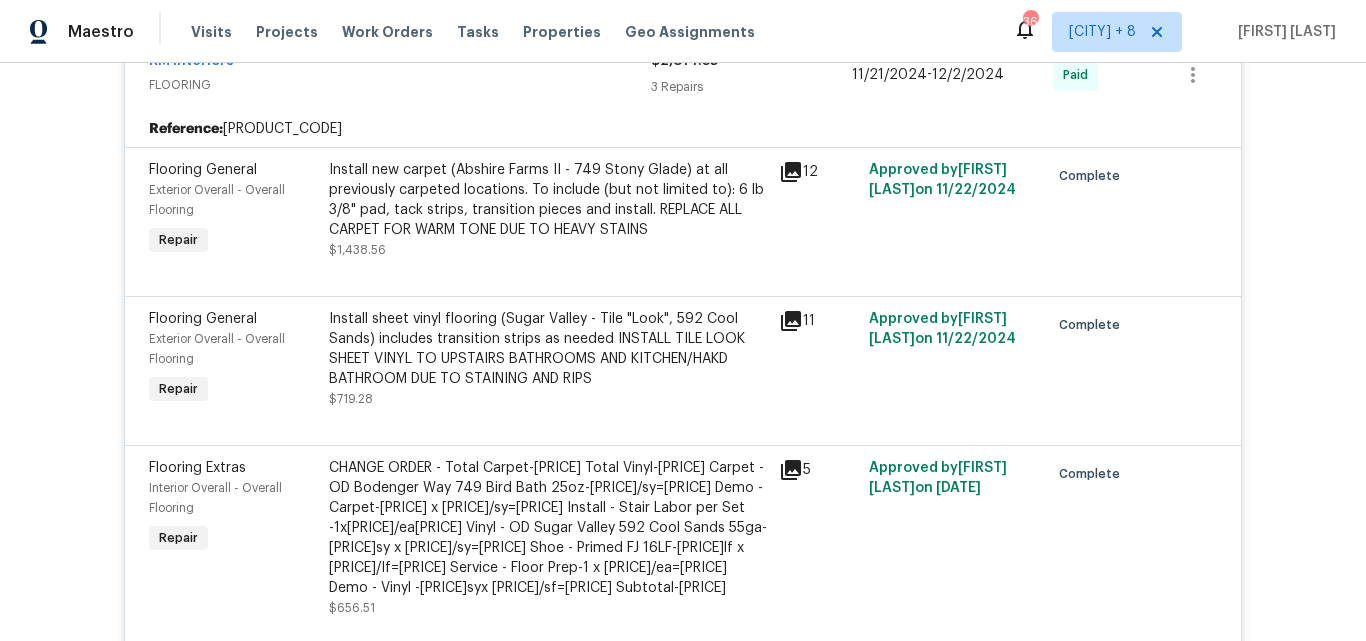 scroll, scrollTop: 2543, scrollLeft: 0, axis: vertical 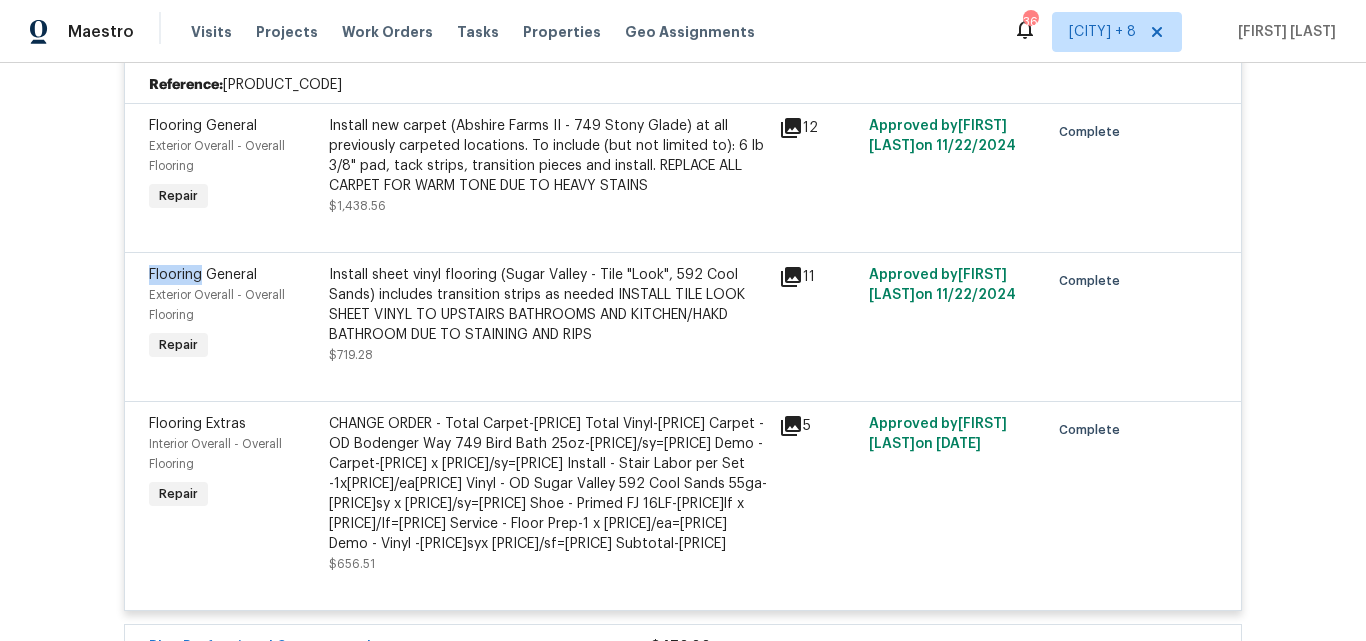 drag, startPoint x: 140, startPoint y: 292, endPoint x: 194, endPoint y: 296, distance: 54.147945 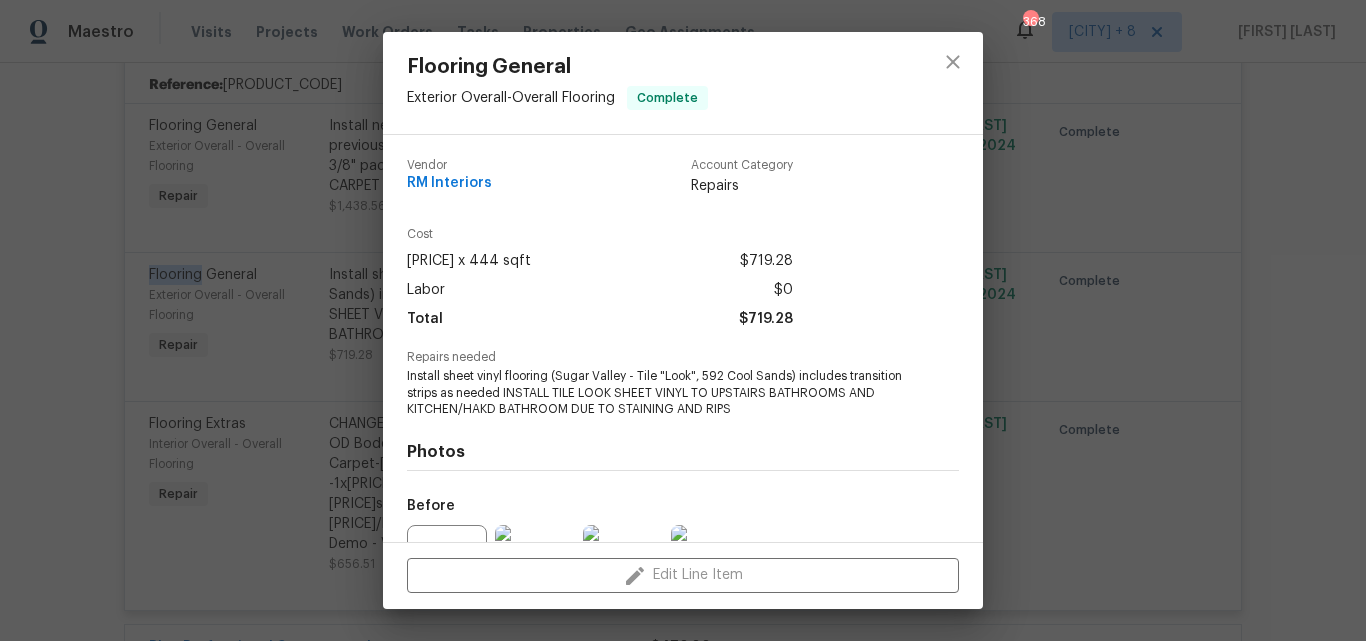 copy on "Flooring" 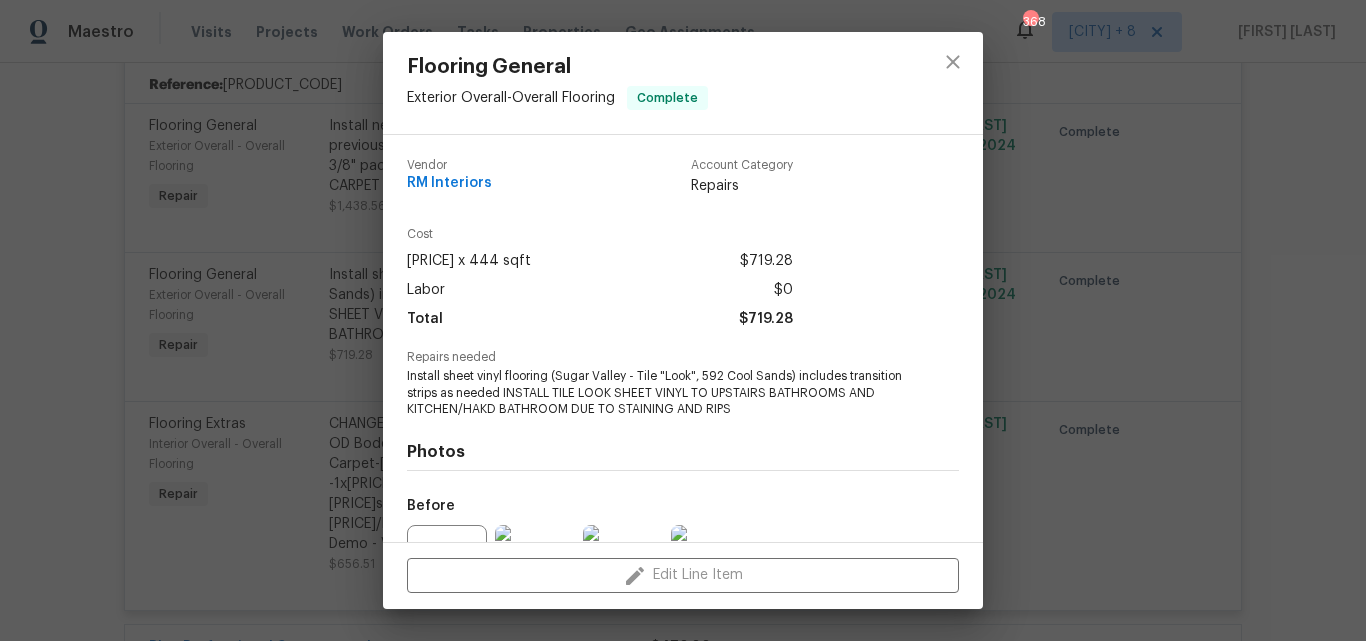 click on "Flooring General Exterior Overall  -  Overall Flooring Complete Vendor RM Interiors Account Category Repairs Cost [PRICE] x [SQFT] [PRICE] Labor [PRICE] Total [PRICE] Repairs needed Install sheet vinyl flooring (Sugar Valley - Tile "Look", 592 Cool Sands) includes transition strips as needed INSTALL TILE LOOK SHEET VINYL TO UPSTAIRS BATHROOMS AND KITCHEN/HAKD BATHROOM DUE TO STAINING AND RIPS Photos Before After  +4  Edit Line Item" at bounding box center [683, 320] 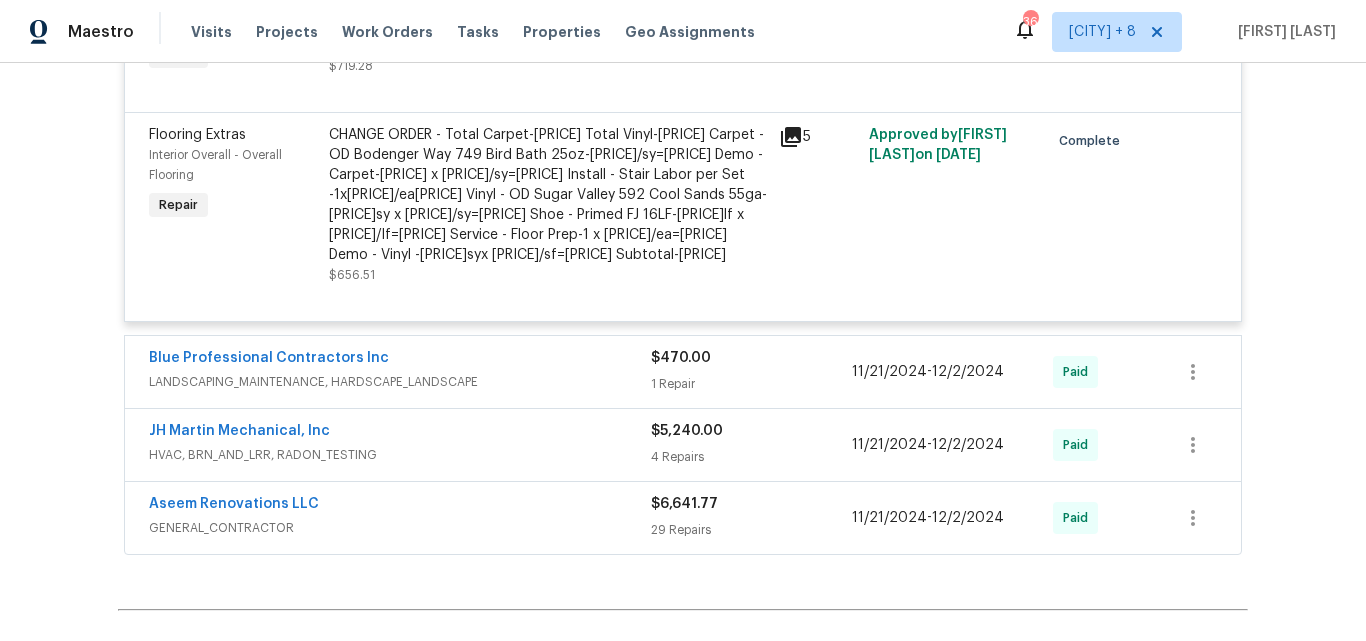 scroll, scrollTop: 2843, scrollLeft: 0, axis: vertical 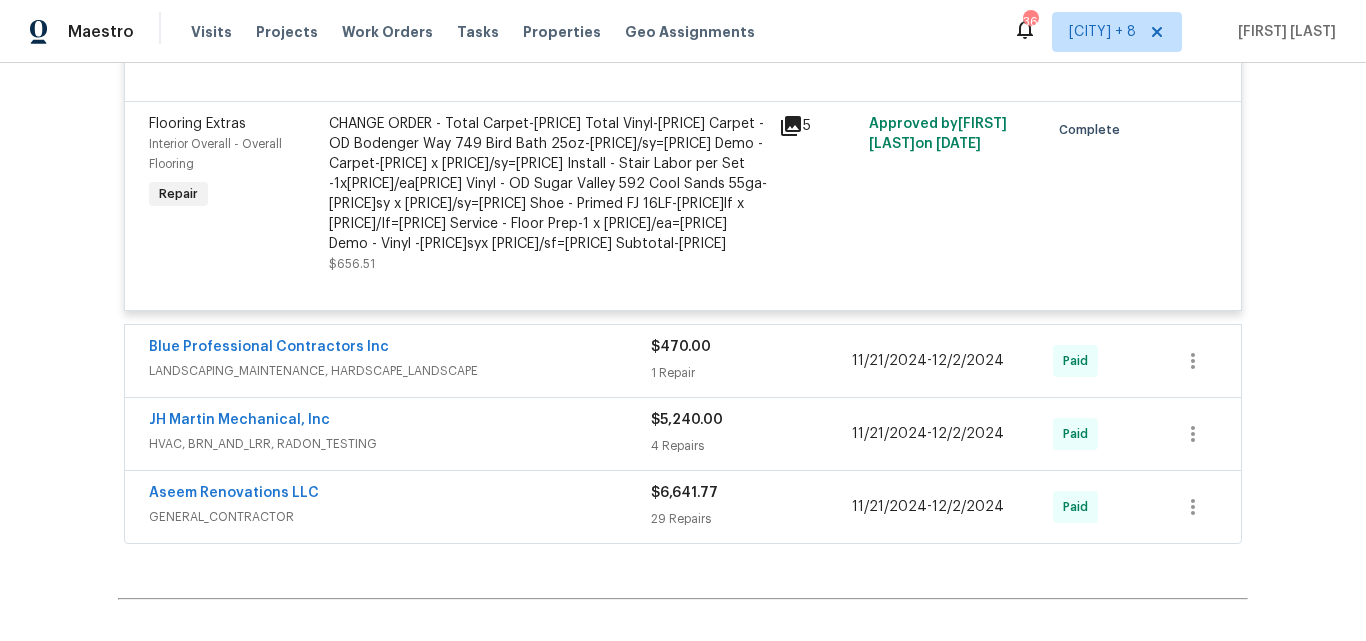 click on "1 Repair" at bounding box center [751, 373] 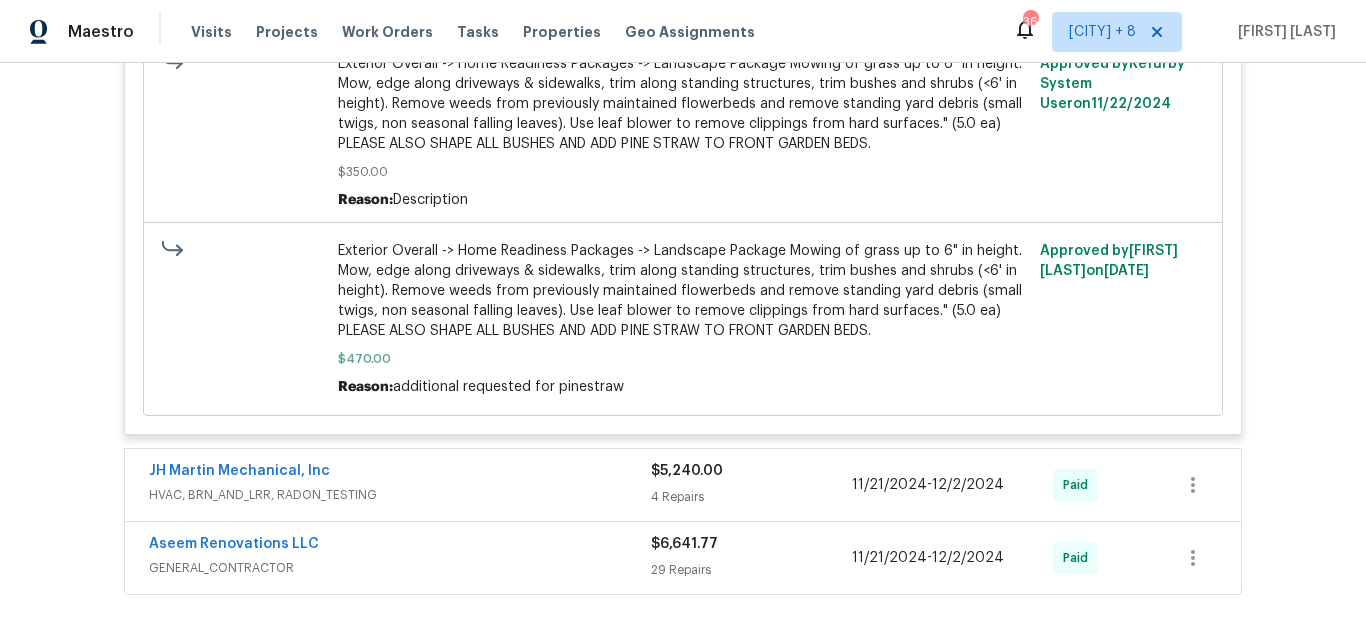 scroll, scrollTop: 3443, scrollLeft: 0, axis: vertical 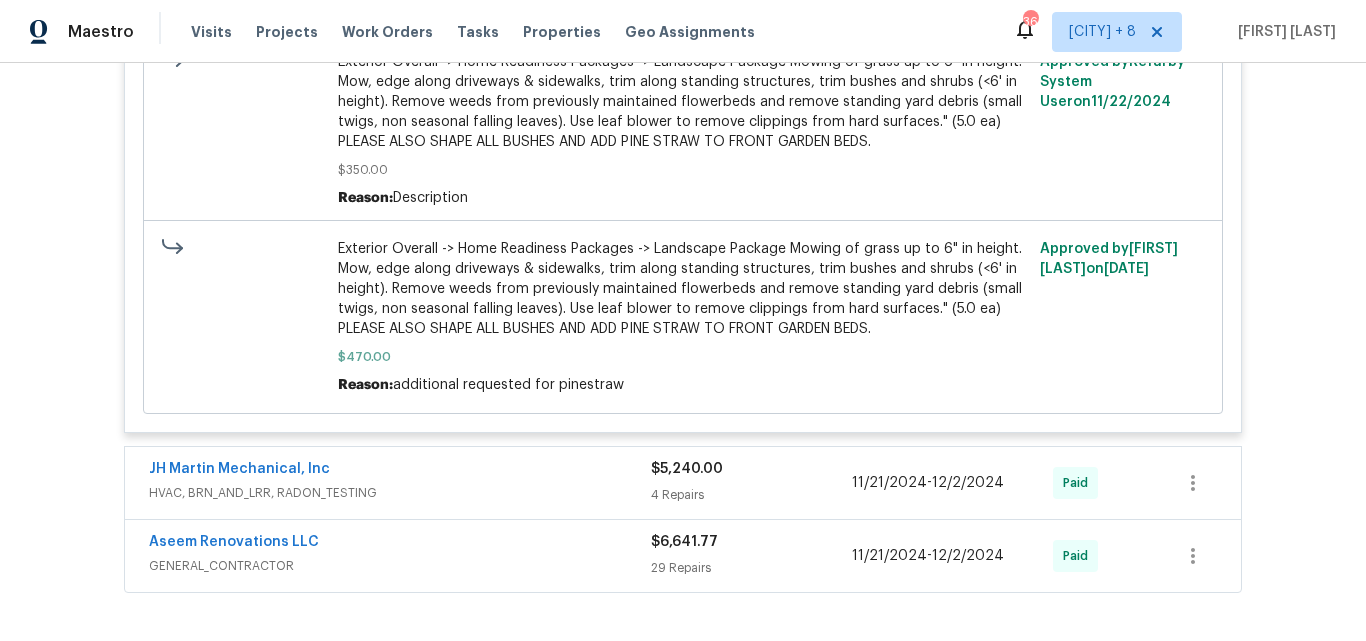 click on "4 Repairs" at bounding box center [751, 495] 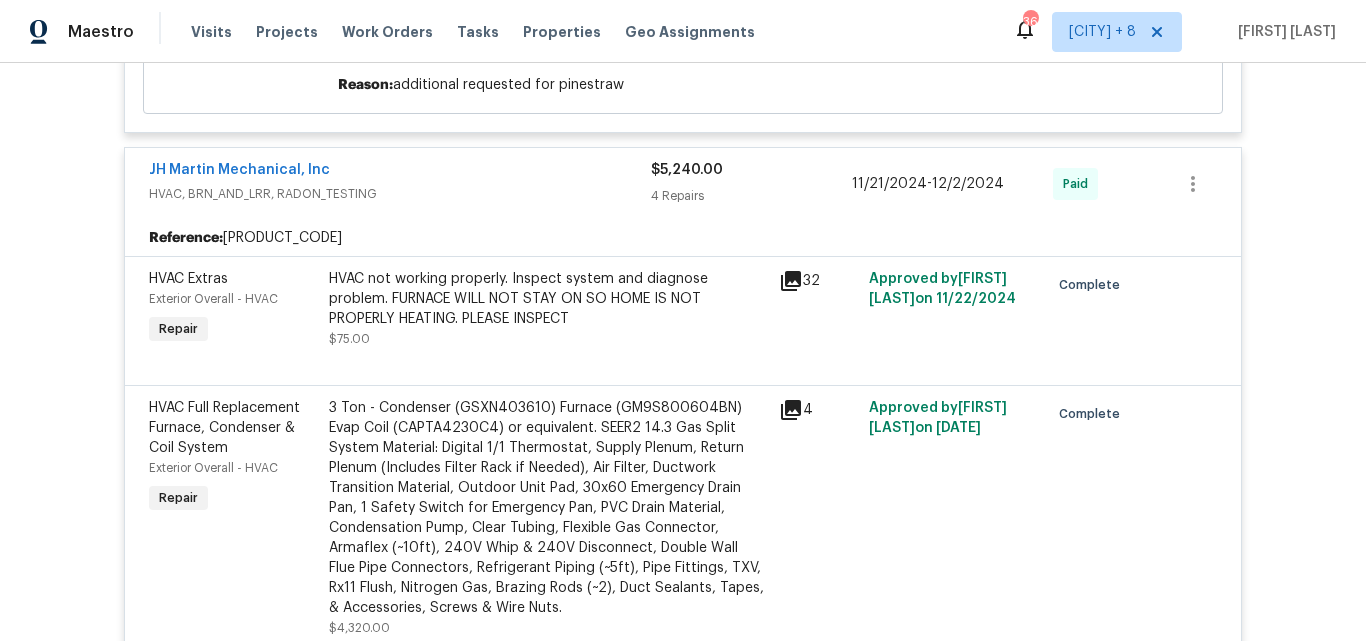 scroll, scrollTop: 3843, scrollLeft: 0, axis: vertical 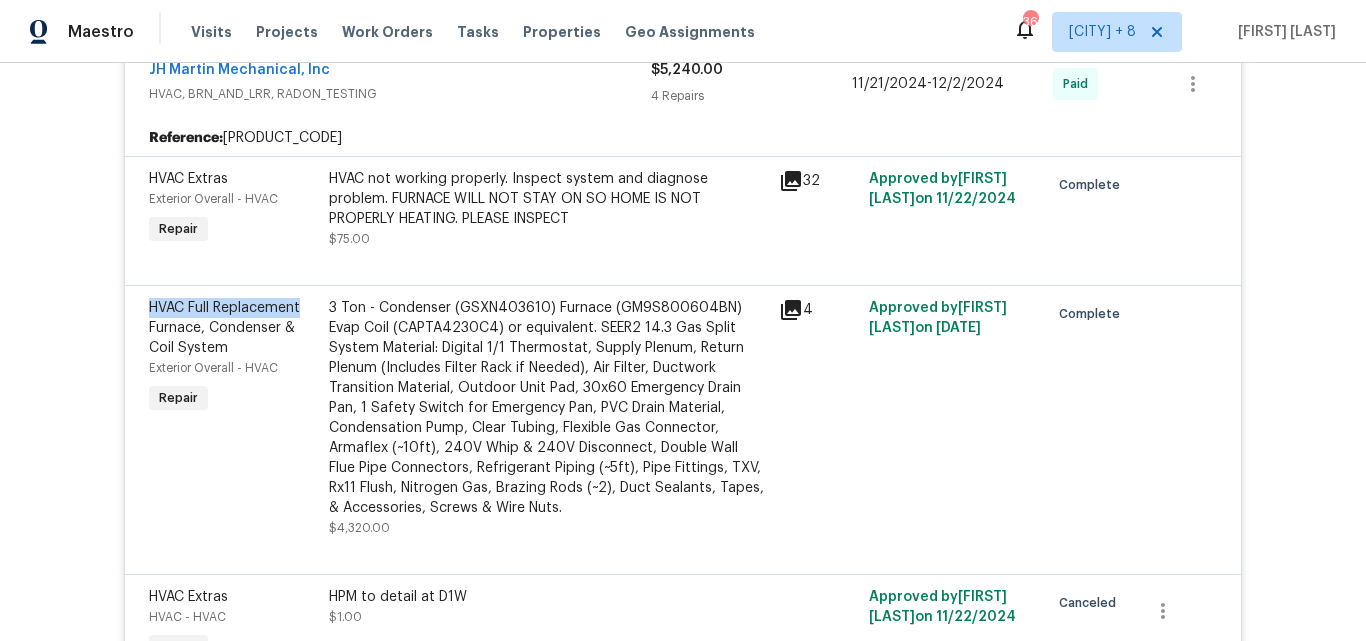 drag, startPoint x: 138, startPoint y: 349, endPoint x: 297, endPoint y: 347, distance: 159.01257 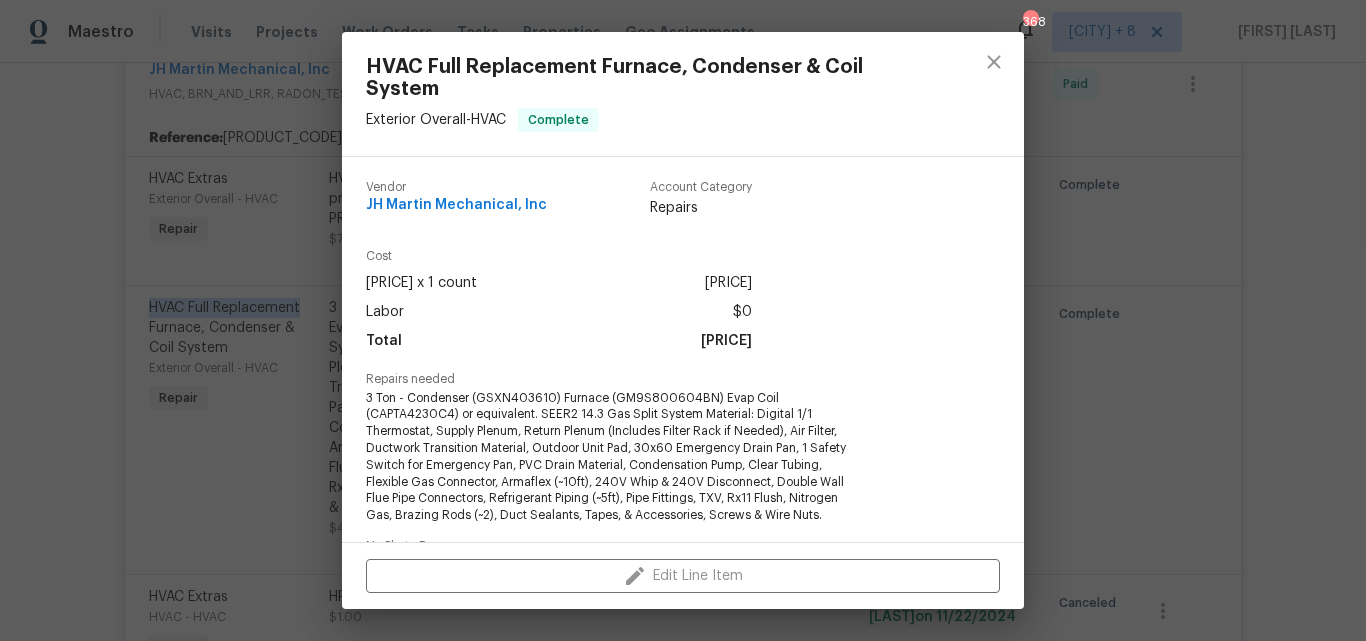 copy on "HVAC Full Replacement" 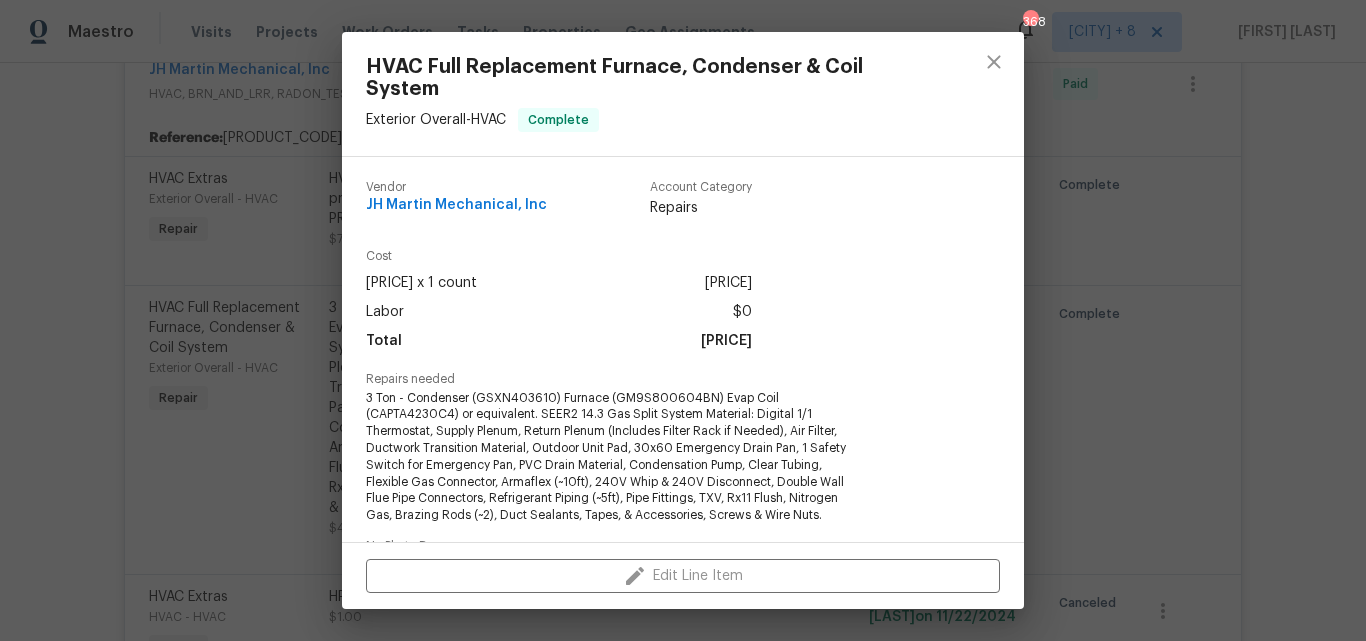 click on "HVAC Full Replacement Furnace, Condenser & Coil System Exterior Overall  -  HVAC Complete Vendor JH Martin Mechanical, Inc Account Category Repairs Cost [PRICE] x 1 count [PRICE] Labor [PRICE] Total [PRICE] Repairs needed 3 Ton - Condenser (GSXN403610) Furnace (GM9S800604BN) Evap Coil (CAPTA4230C4) or equivalent. SEER2 14.3  Gas Split System Material: Digital 1/1 Thermostat, Supply Plenum, Return Plenum (Includes Filter Rack if Needed), Air Filter, Ductwork Transition Material, Outdoor Unit Pad, 30x60 Emergency Drain Pan, 1 Safety Switch for Emergency Pan, PVC Drain Material, Condensation Pump, Clear Tubing, Flexible Gas Connector, Armaflex (~10ft), 240V Whip & 240V Disconnect, Double Wall Flue Pipe Connectors, Refrigerant Piping (~5ft), Pipe Fittings, TXV, Rx11 Flush, Nitrogen Gas, Brazing Rods (~2), Duct Sealants, Tapes, & Accessories, Screws & Wire Nuts. No Photo Reason   Photos Before After  Edit Line Item" at bounding box center (683, 320) 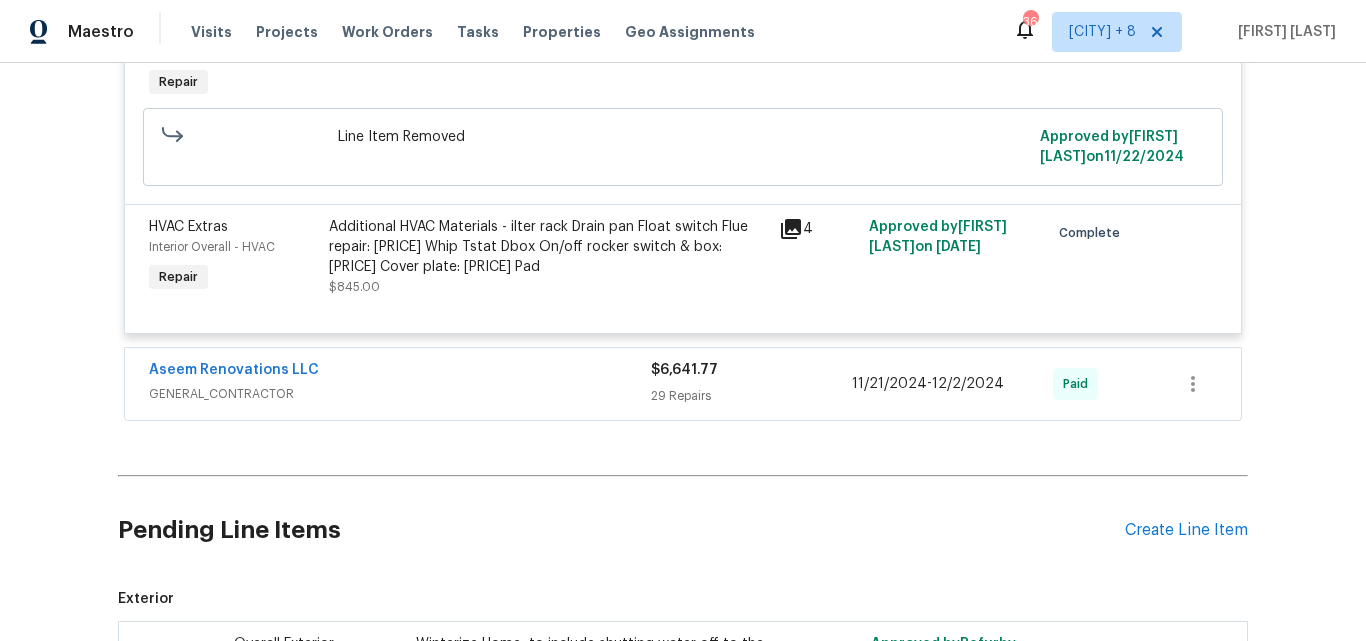 scroll, scrollTop: 4443, scrollLeft: 0, axis: vertical 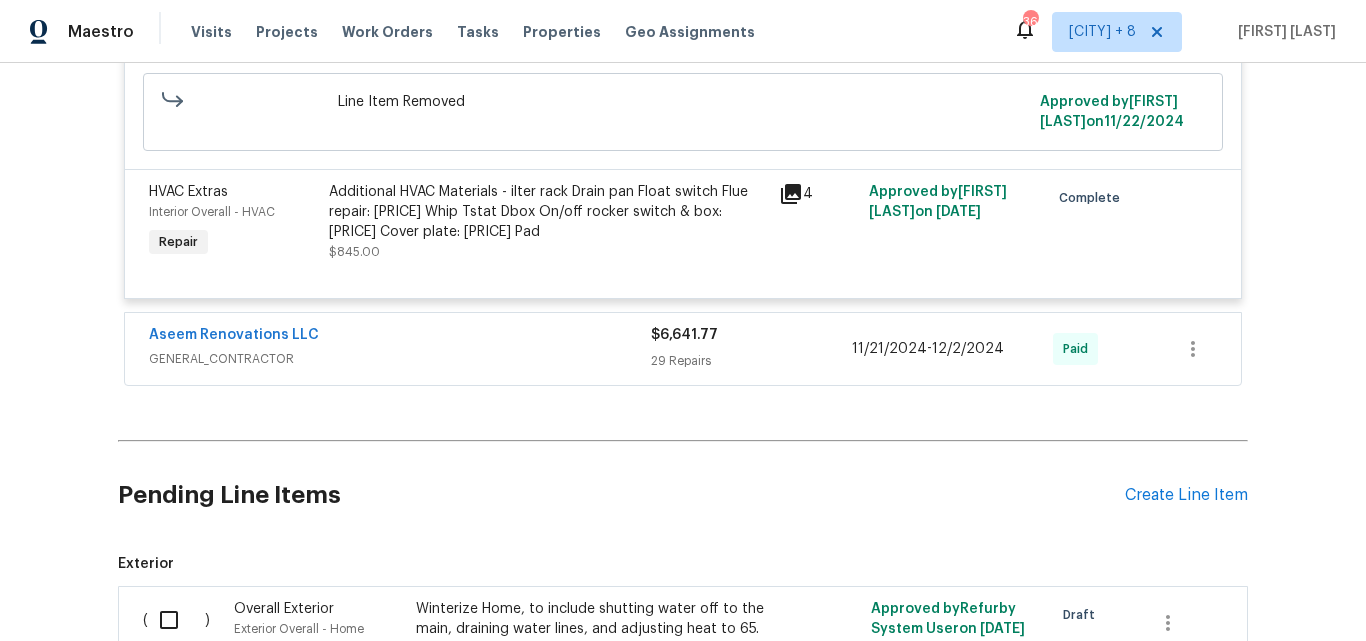 click on "$6,641.77 29 Repairs" at bounding box center [751, 349] 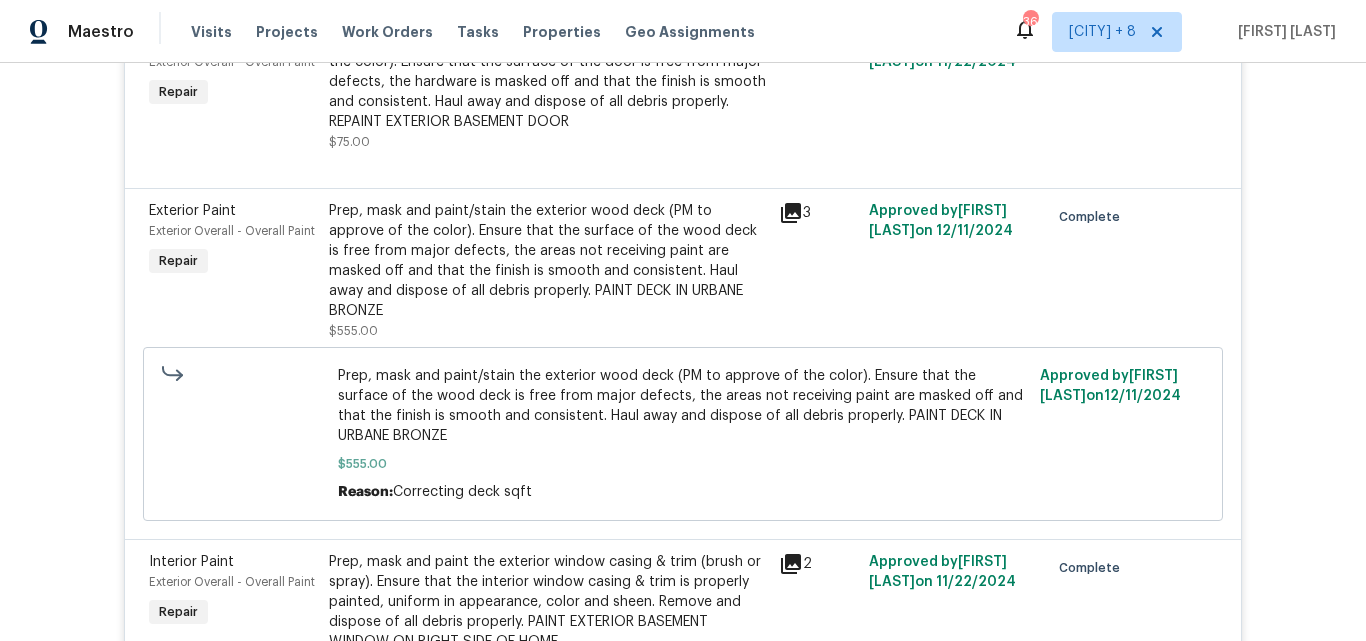 scroll, scrollTop: 8443, scrollLeft: 0, axis: vertical 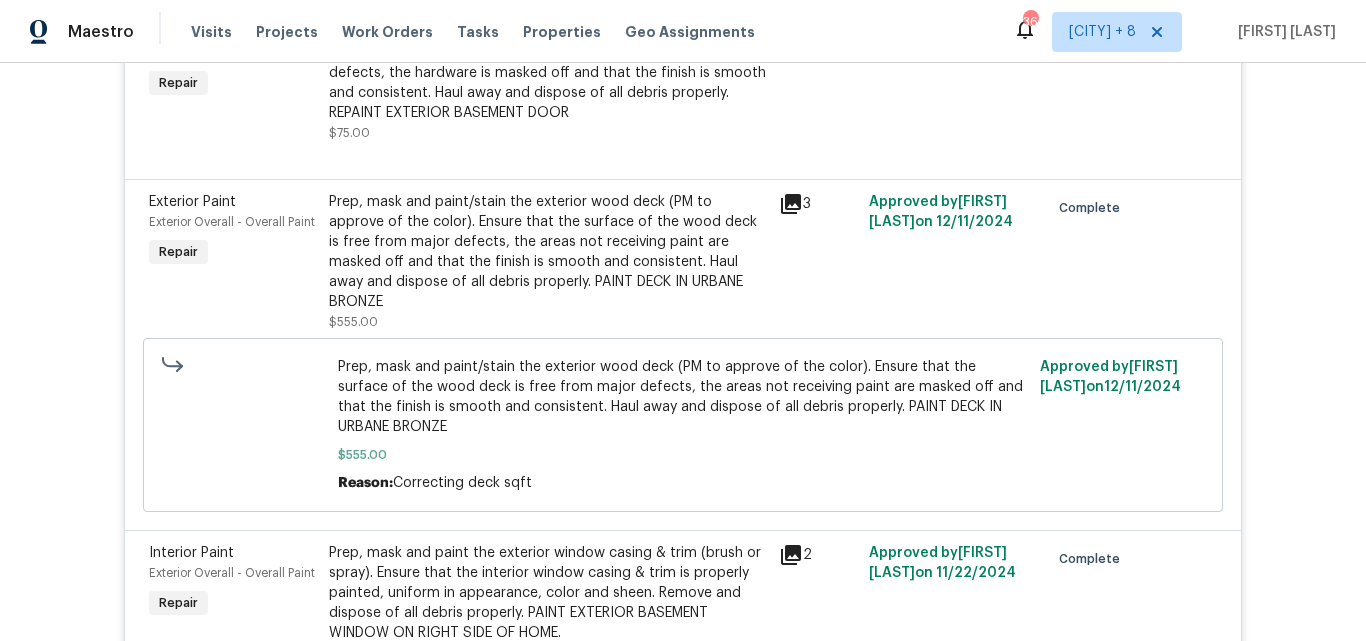 click 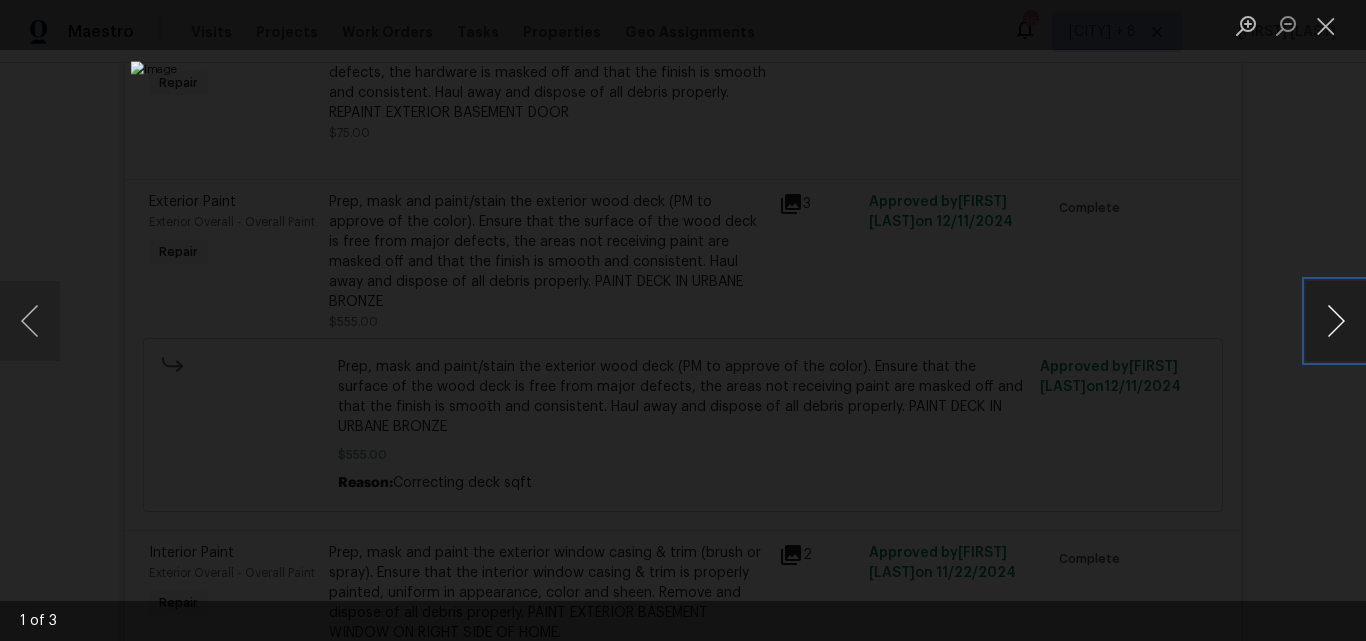 click at bounding box center (1336, 321) 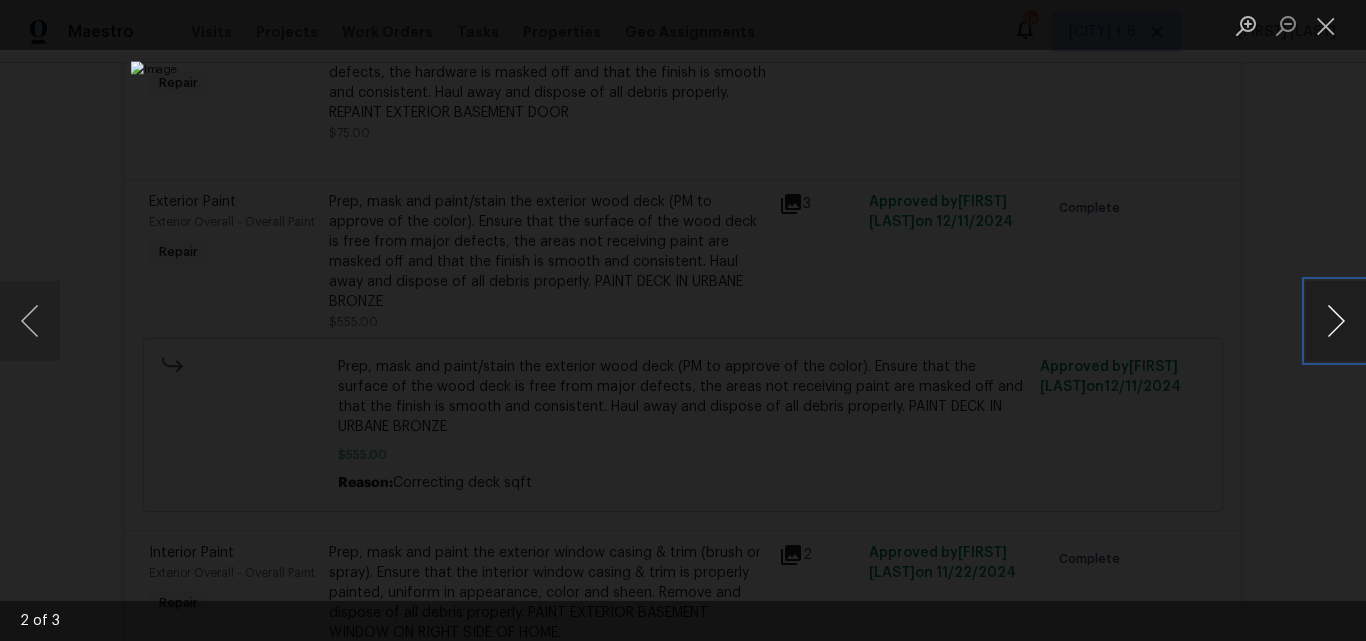 click at bounding box center [1336, 321] 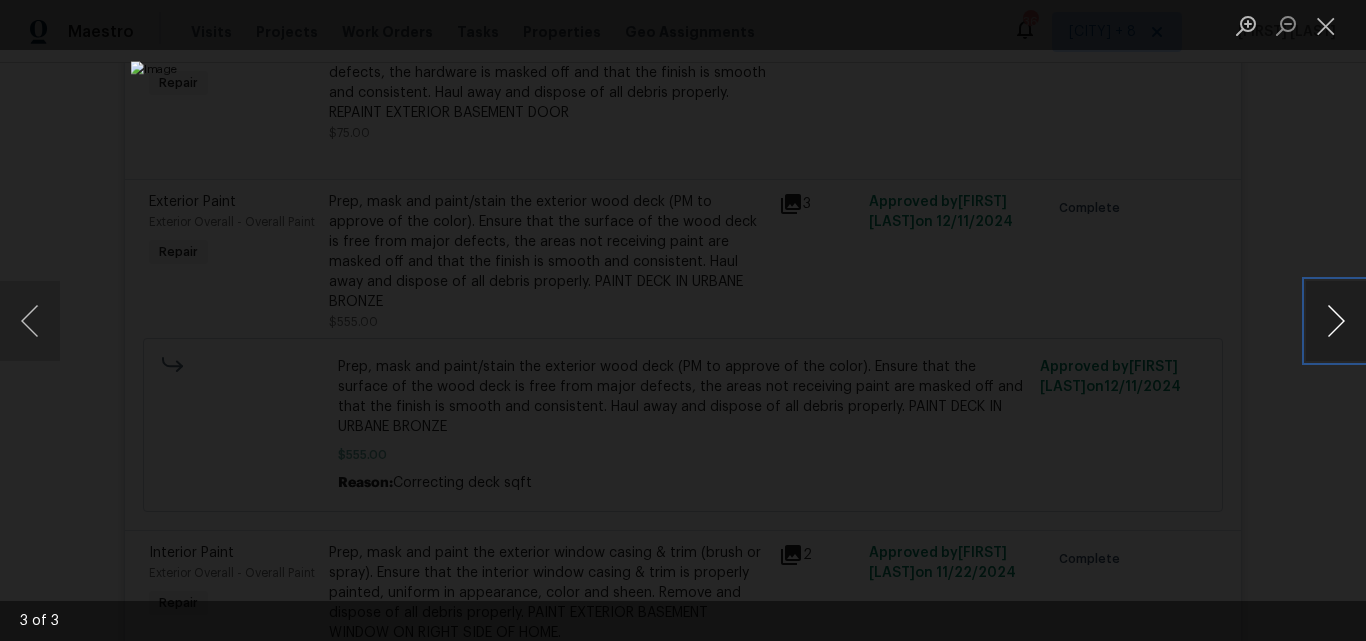 click at bounding box center (1336, 321) 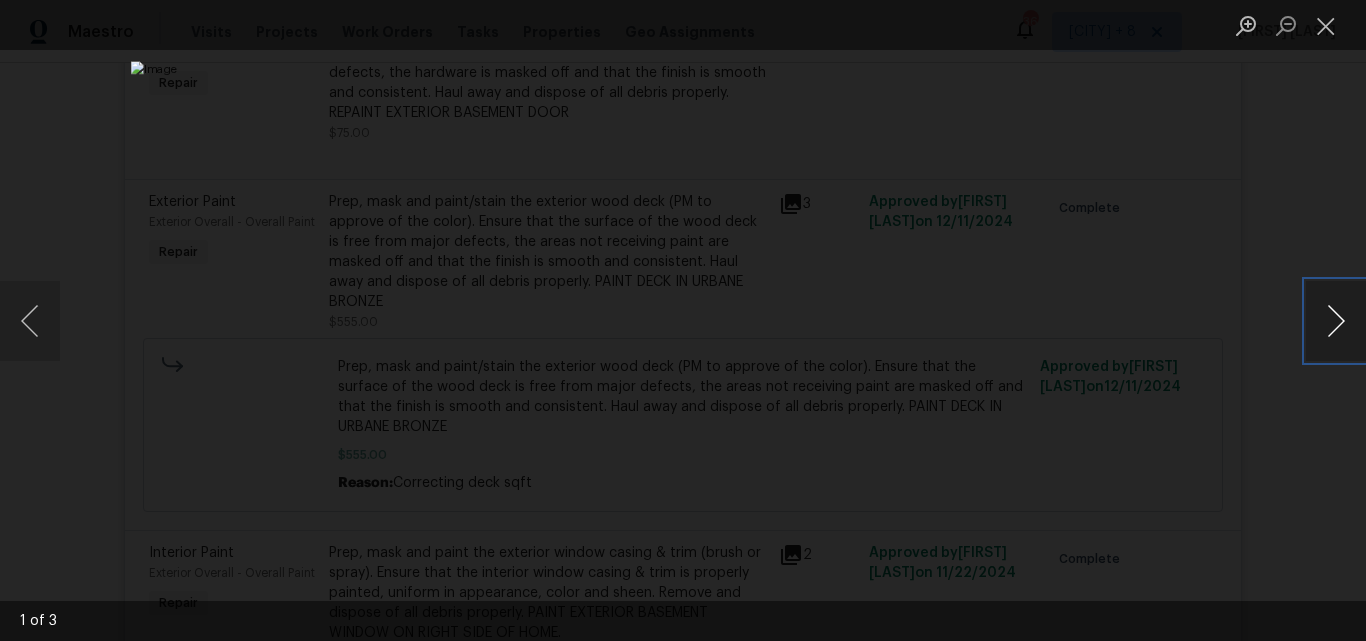 click at bounding box center [1336, 321] 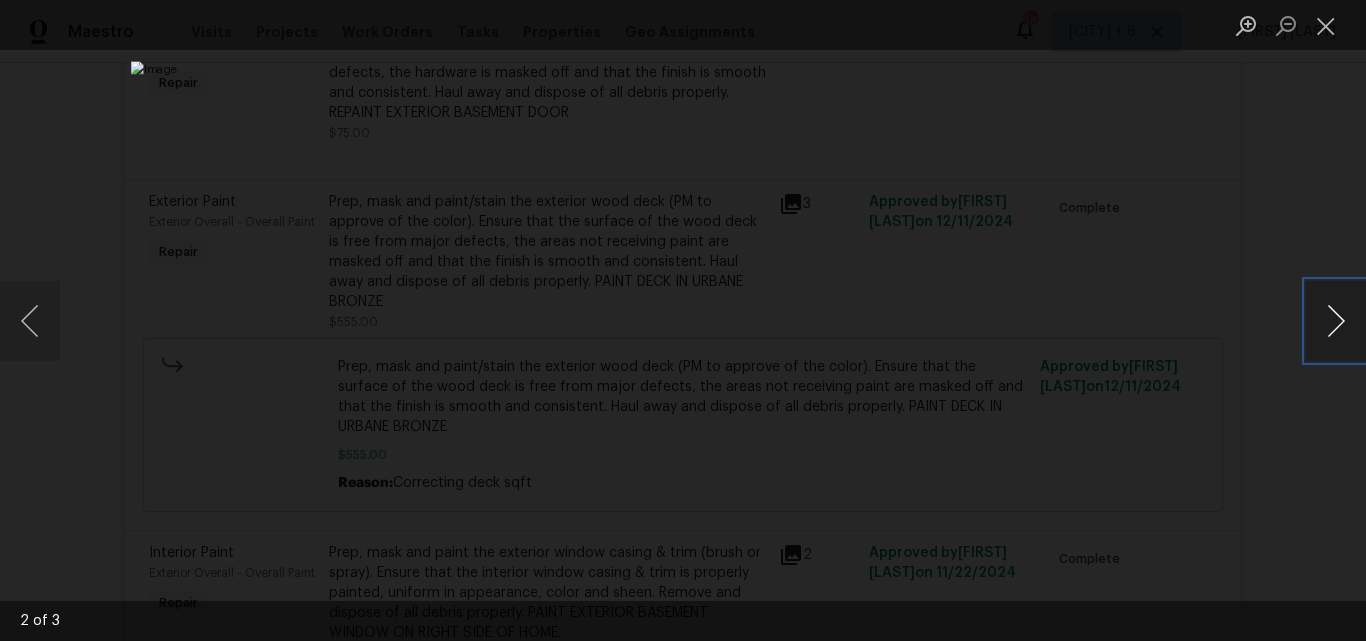 click at bounding box center (1336, 321) 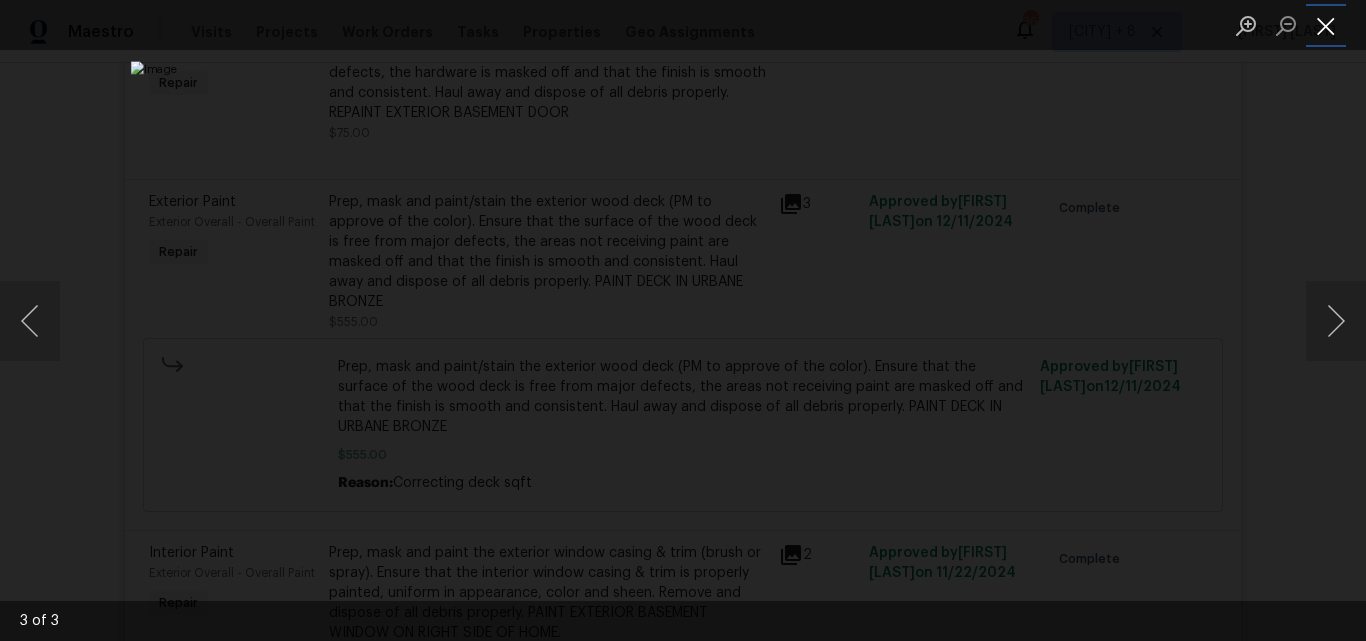 click at bounding box center (1326, 25) 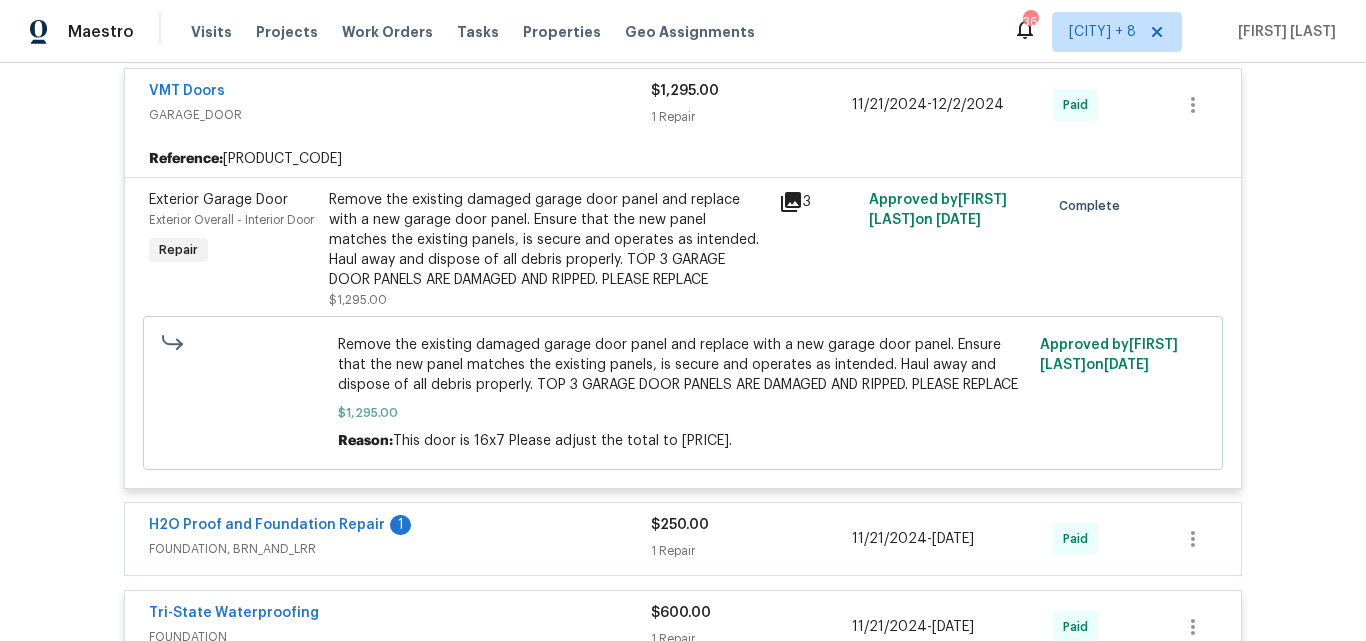 scroll, scrollTop: 1489, scrollLeft: 0, axis: vertical 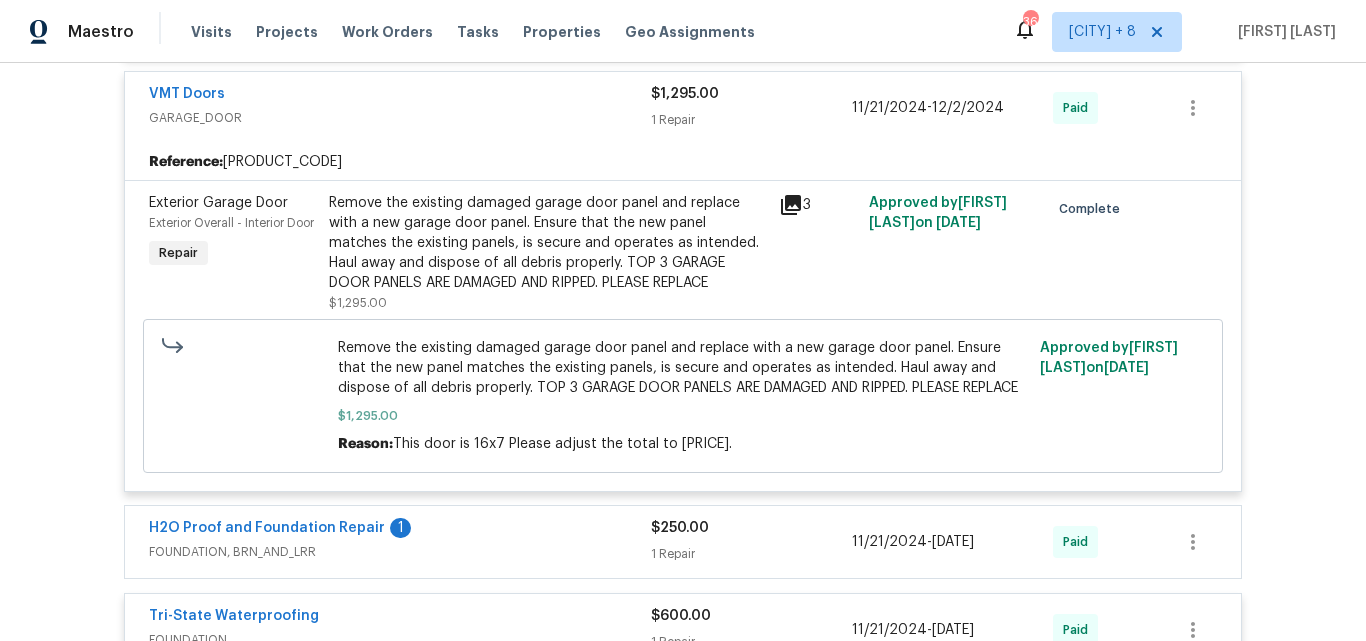 click 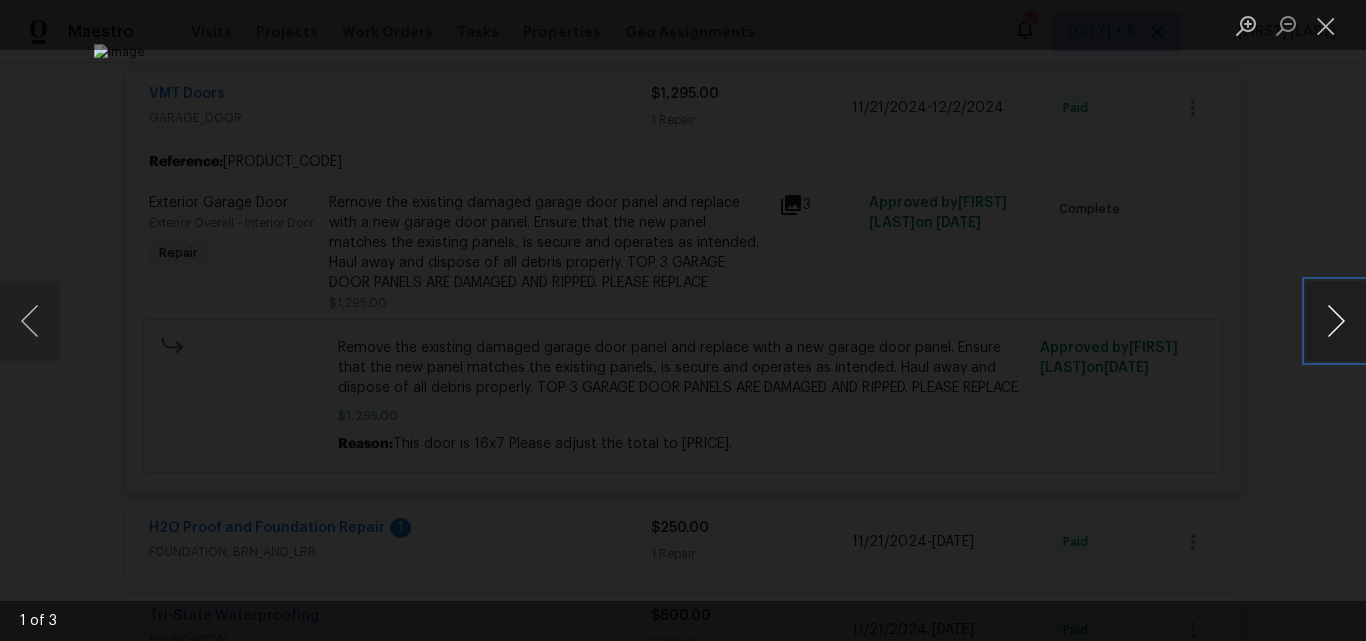 click at bounding box center [1336, 321] 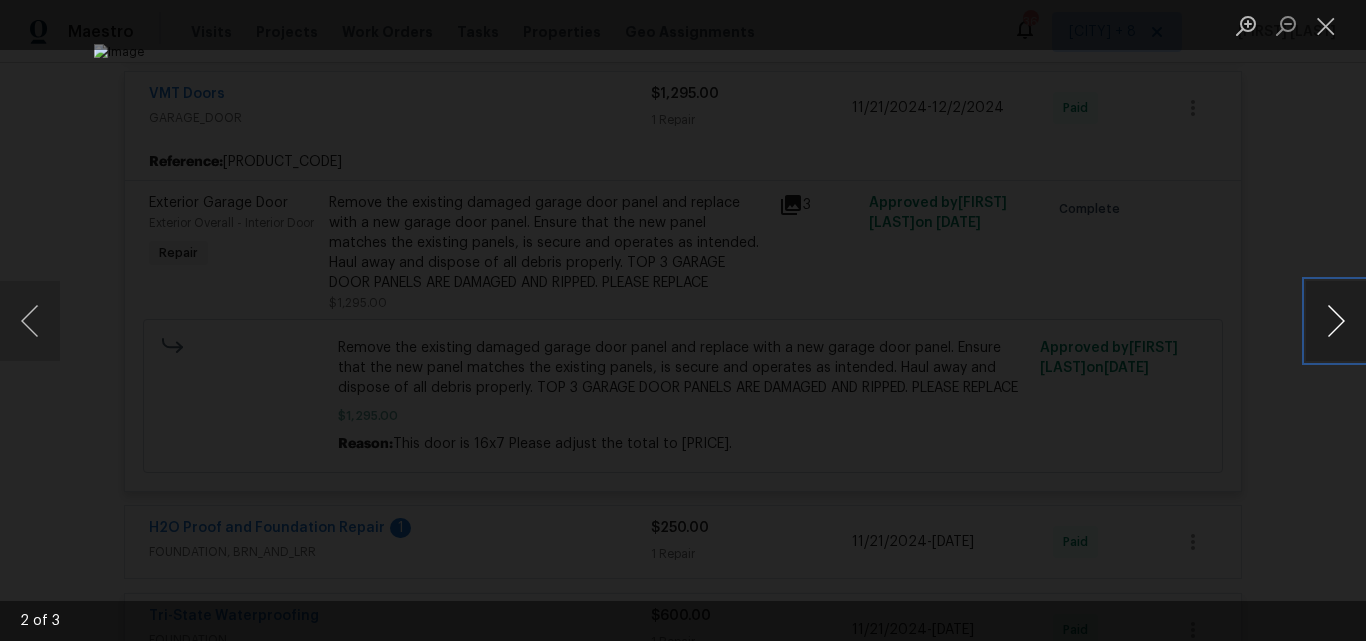 click at bounding box center (1336, 321) 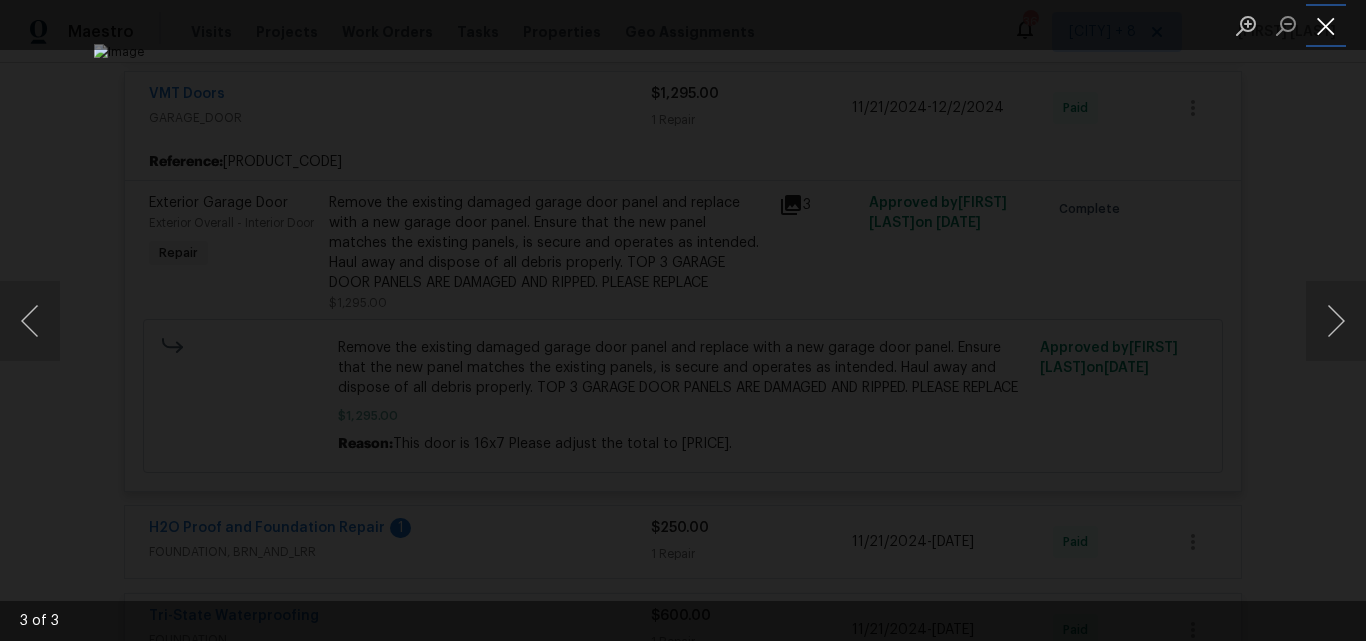 click at bounding box center [1326, 25] 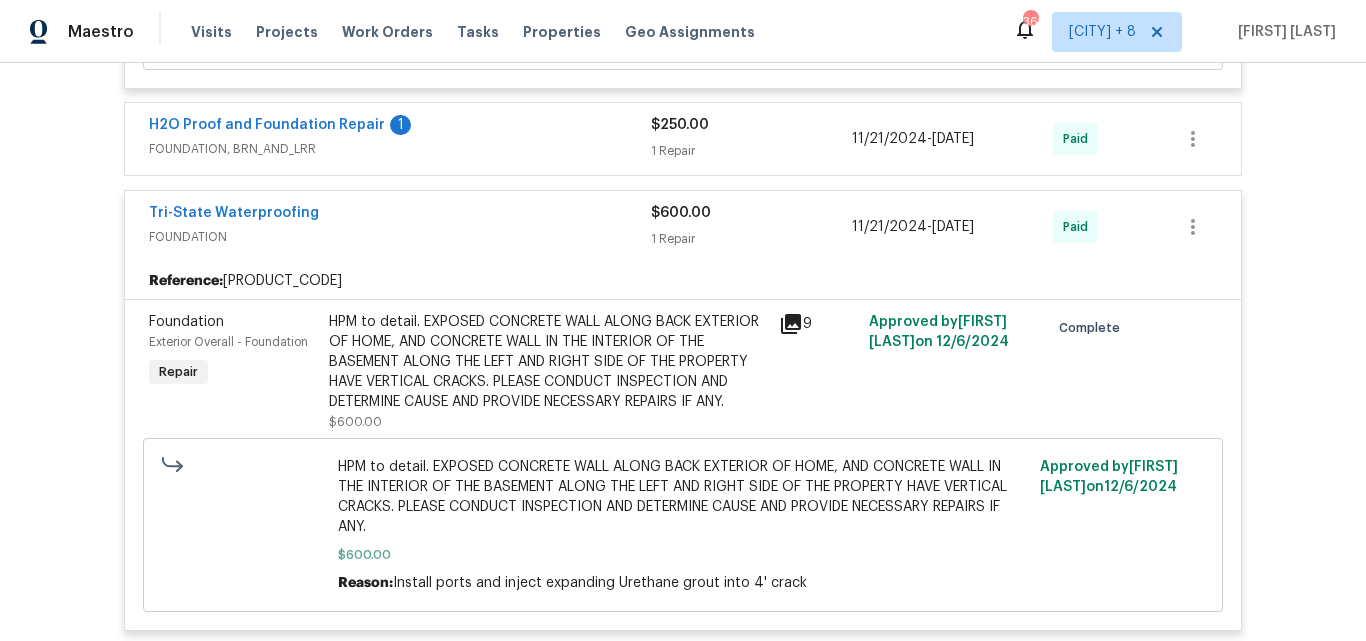 scroll, scrollTop: 2000, scrollLeft: 0, axis: vertical 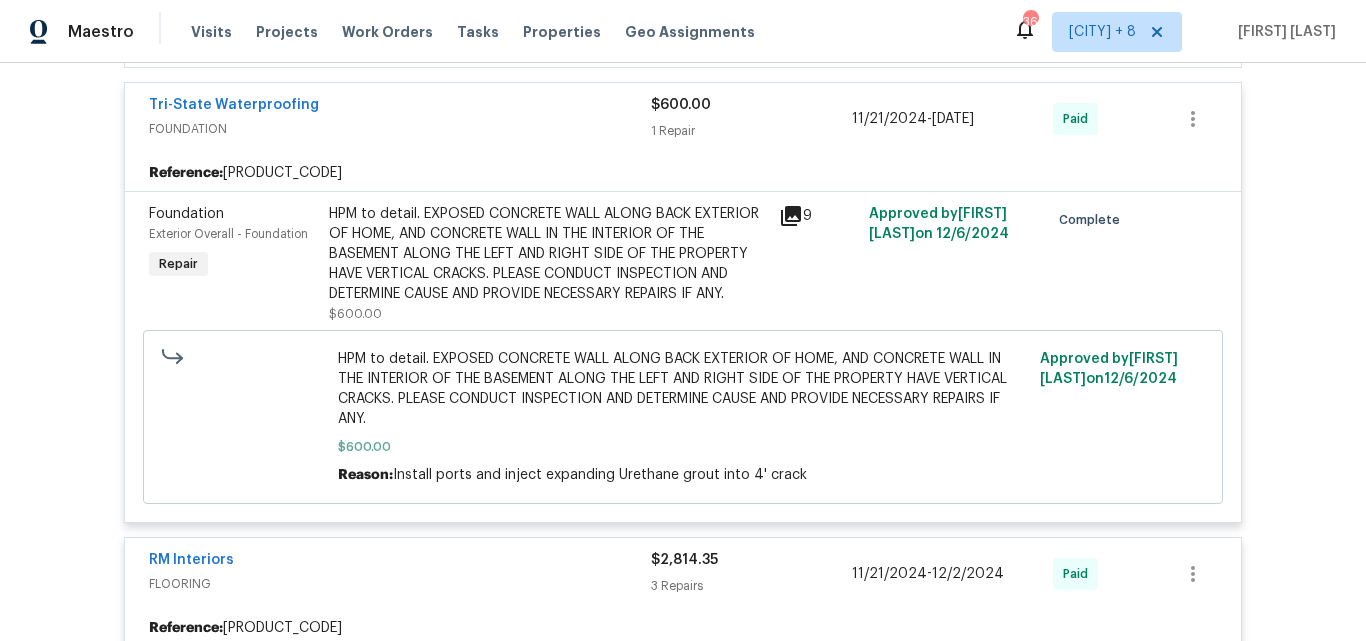 click 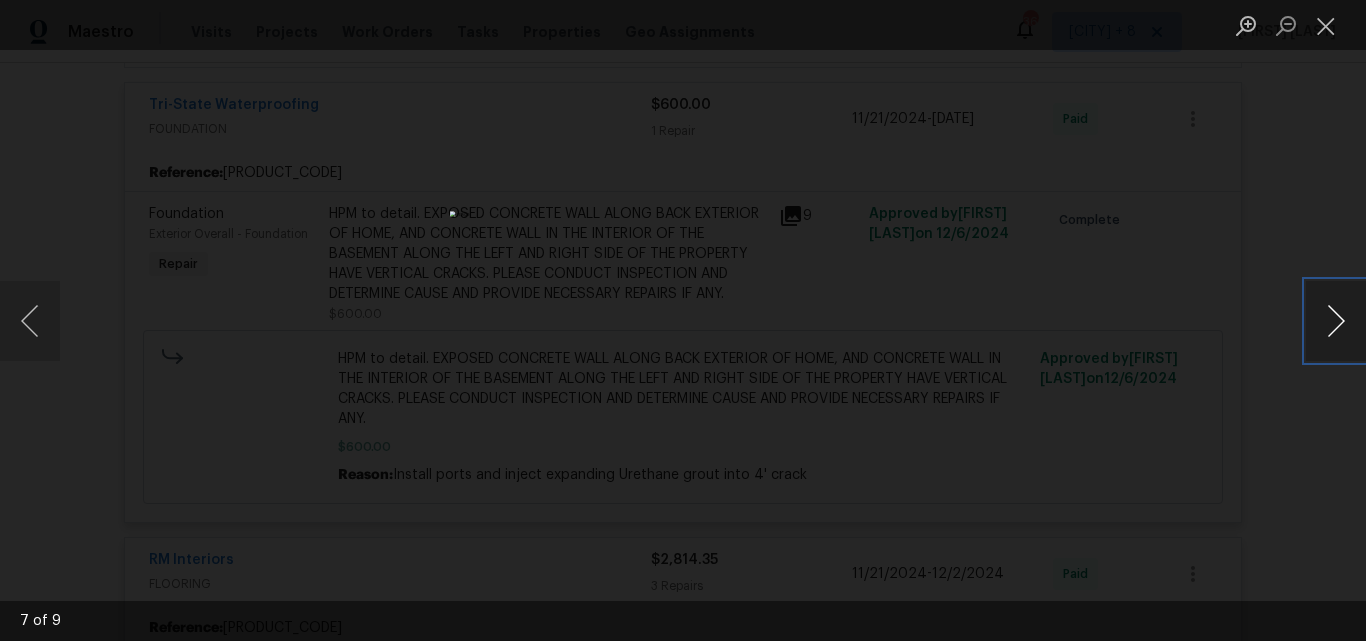 click at bounding box center (1336, 321) 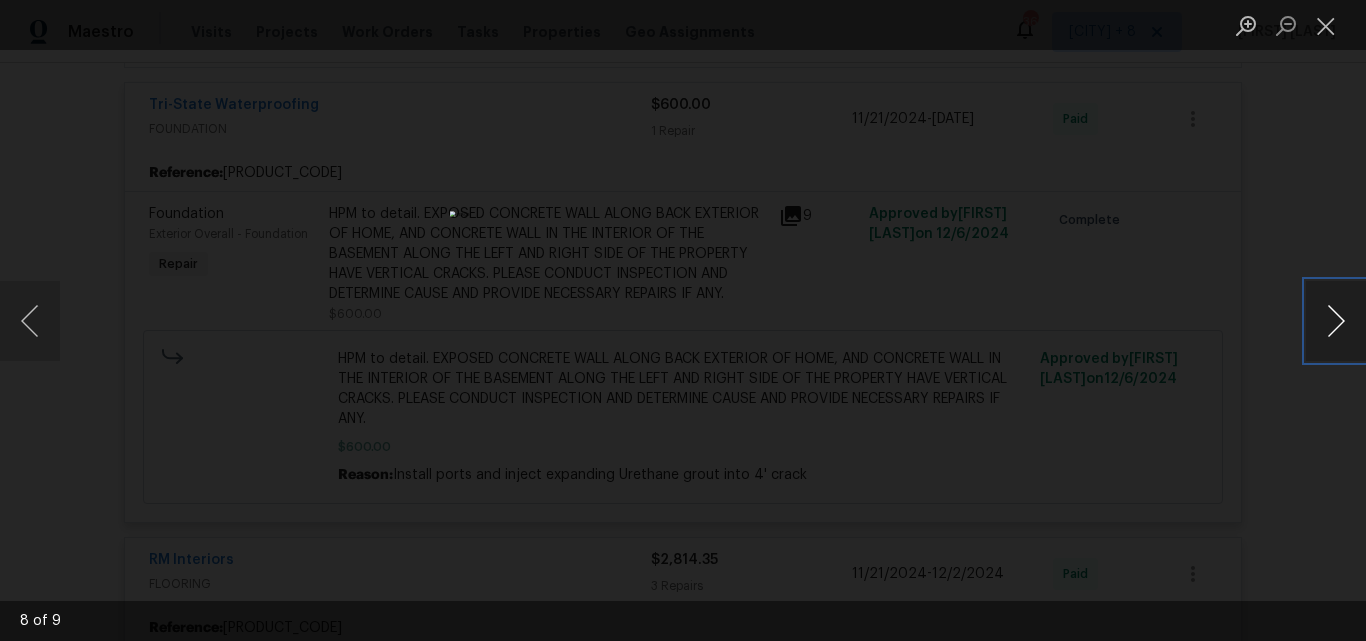 click at bounding box center [1336, 321] 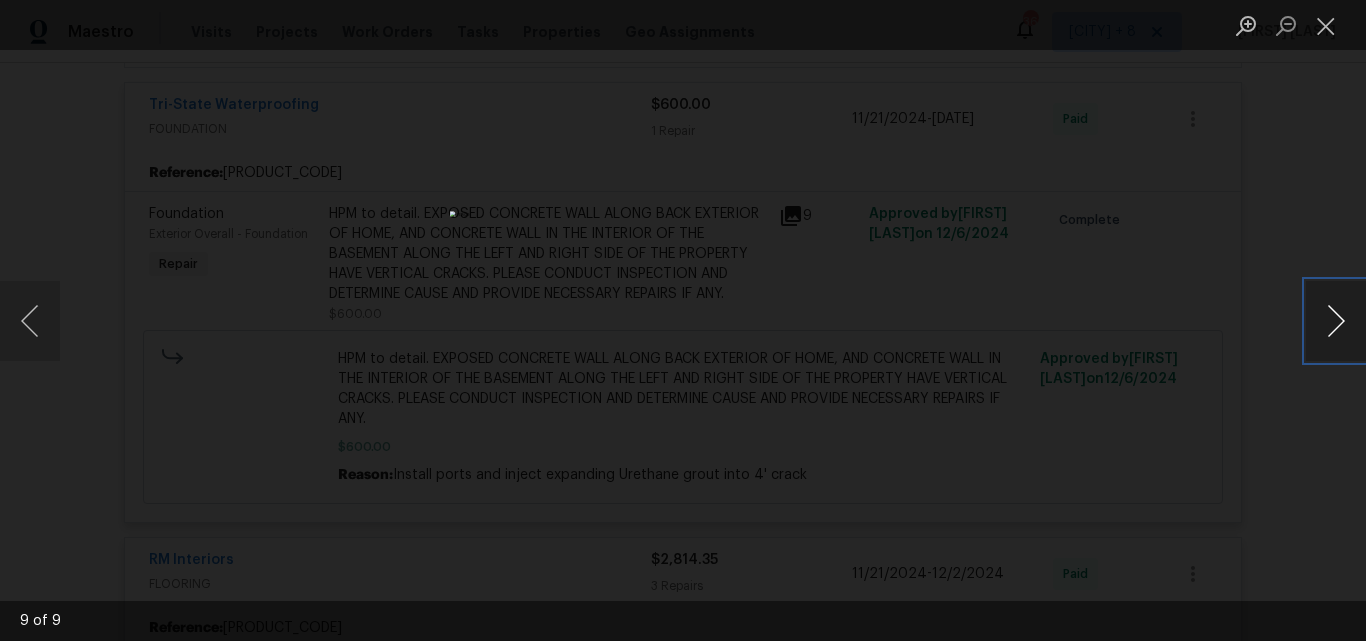 click at bounding box center (1336, 321) 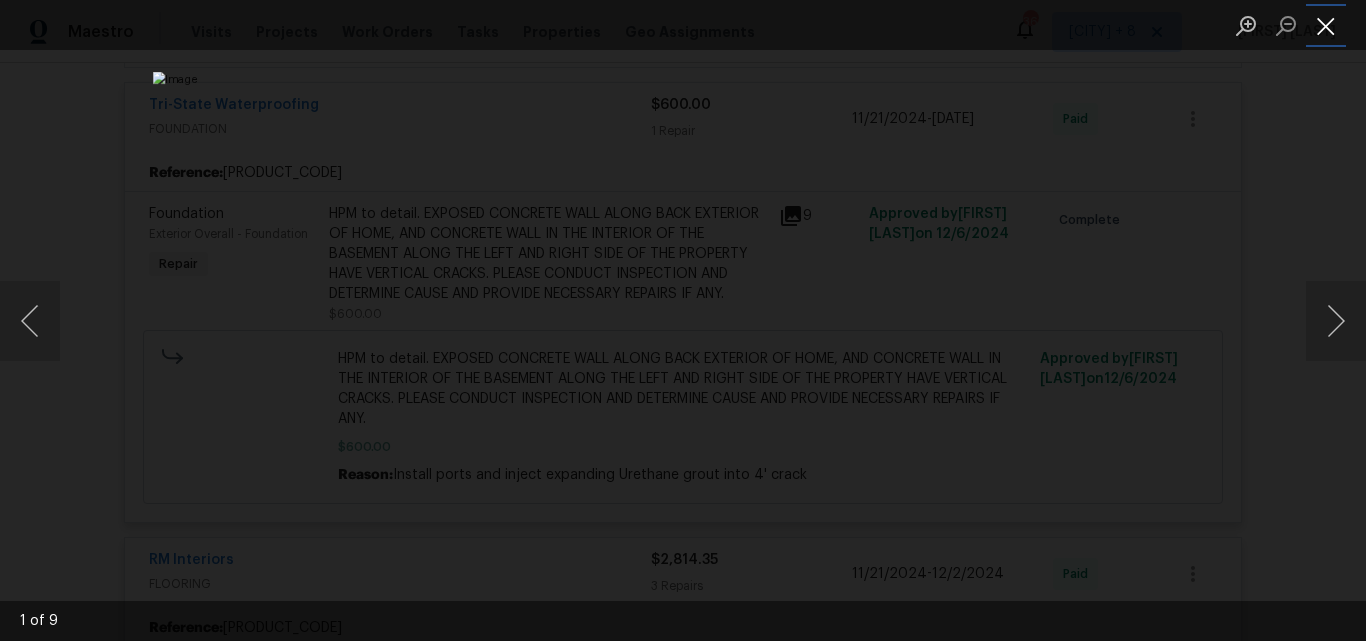 click at bounding box center [1326, 25] 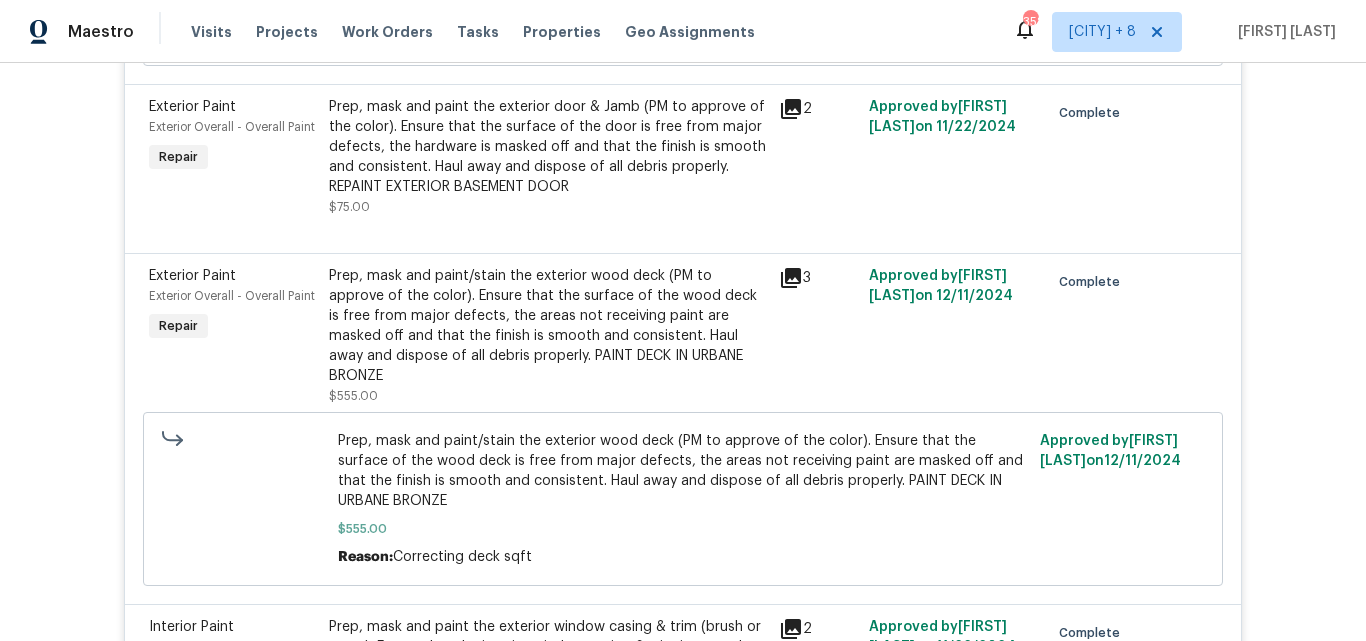 scroll, scrollTop: 8400, scrollLeft: 0, axis: vertical 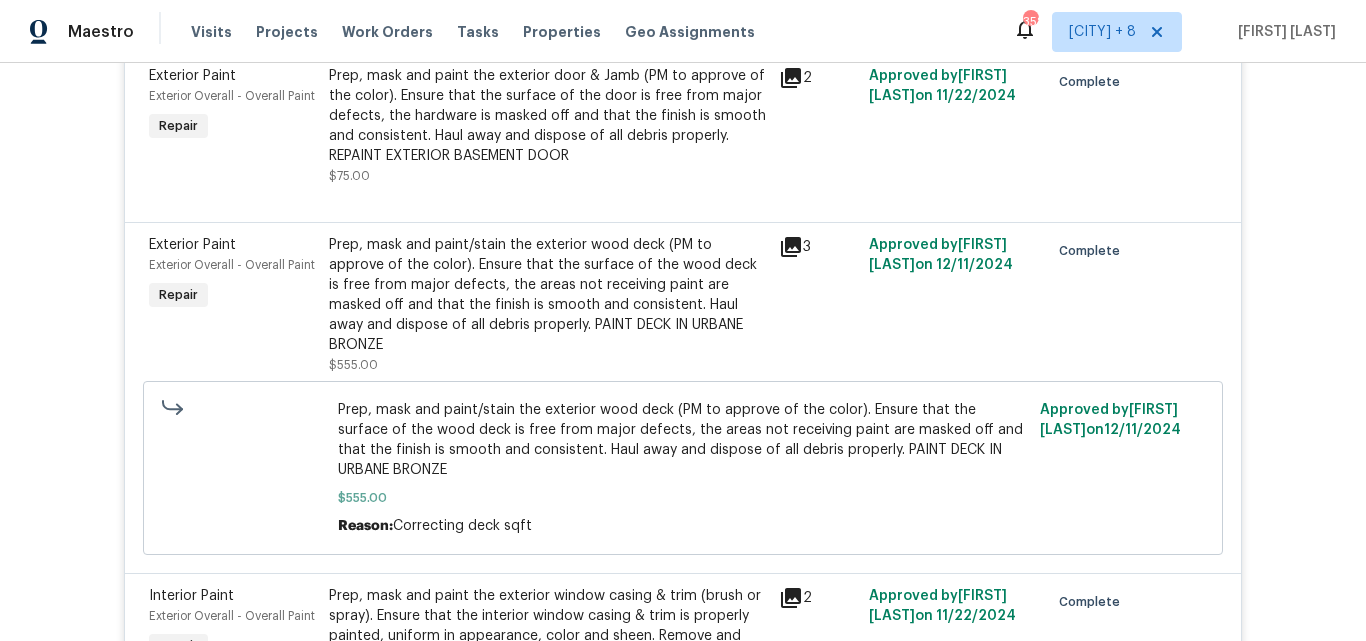 click 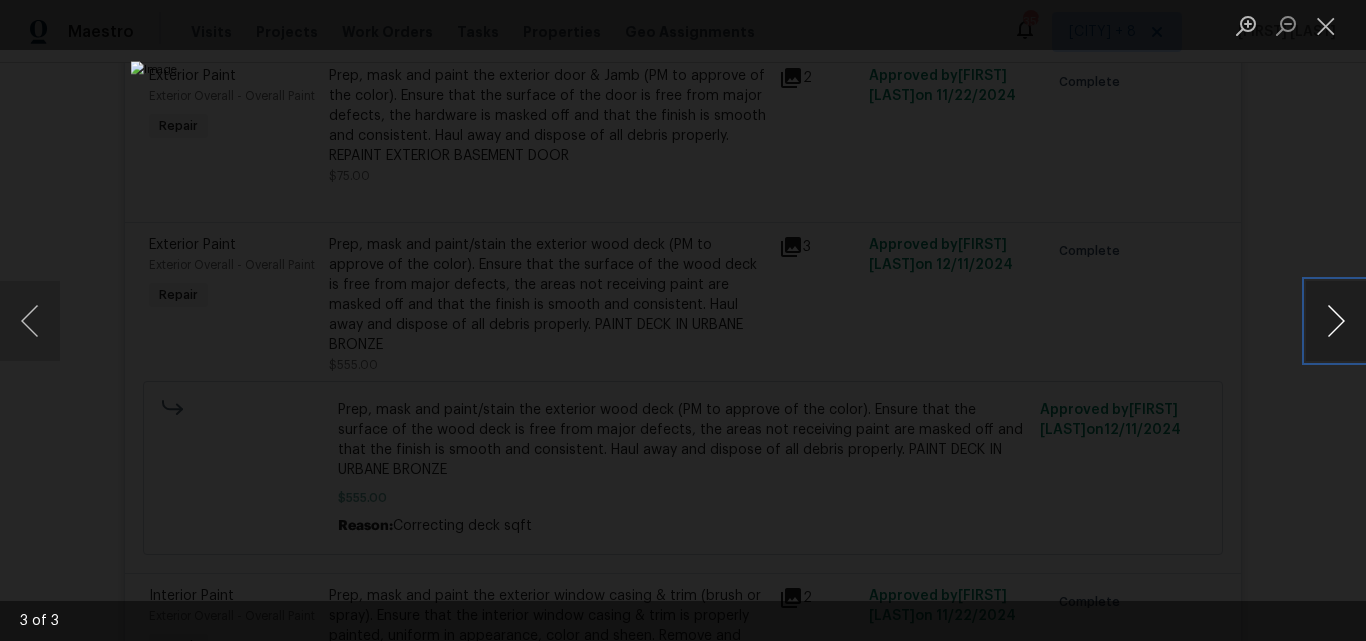 click at bounding box center (1336, 321) 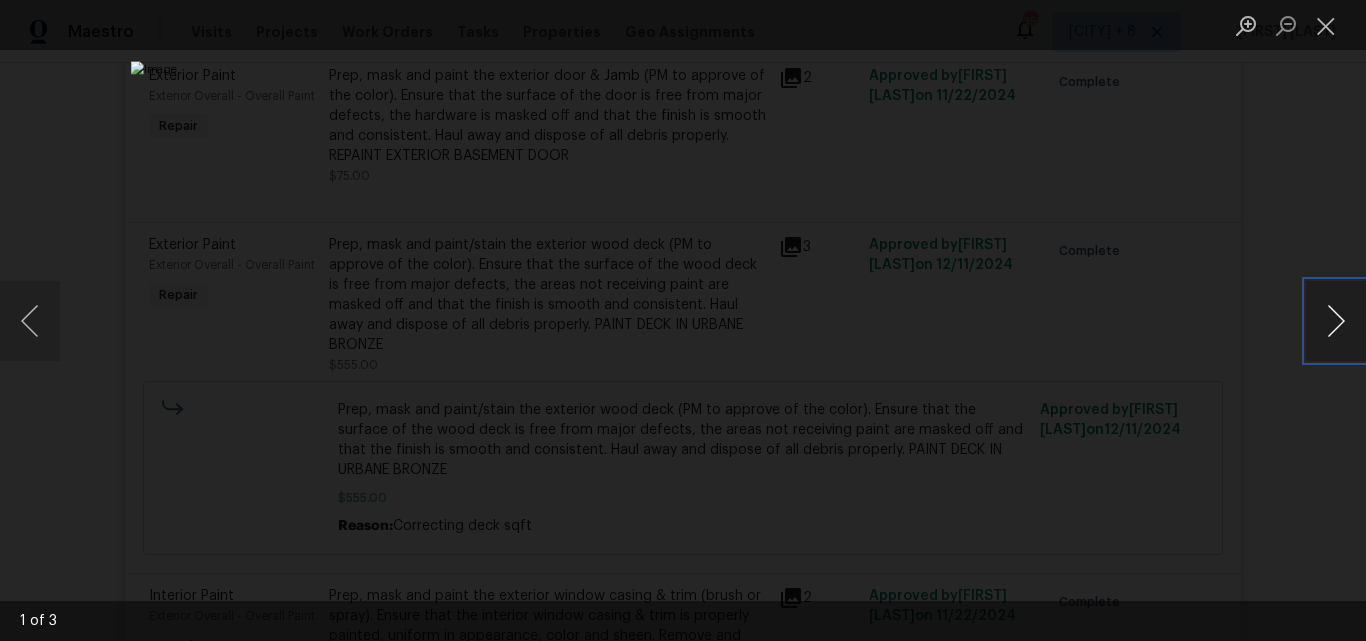 click at bounding box center (1336, 321) 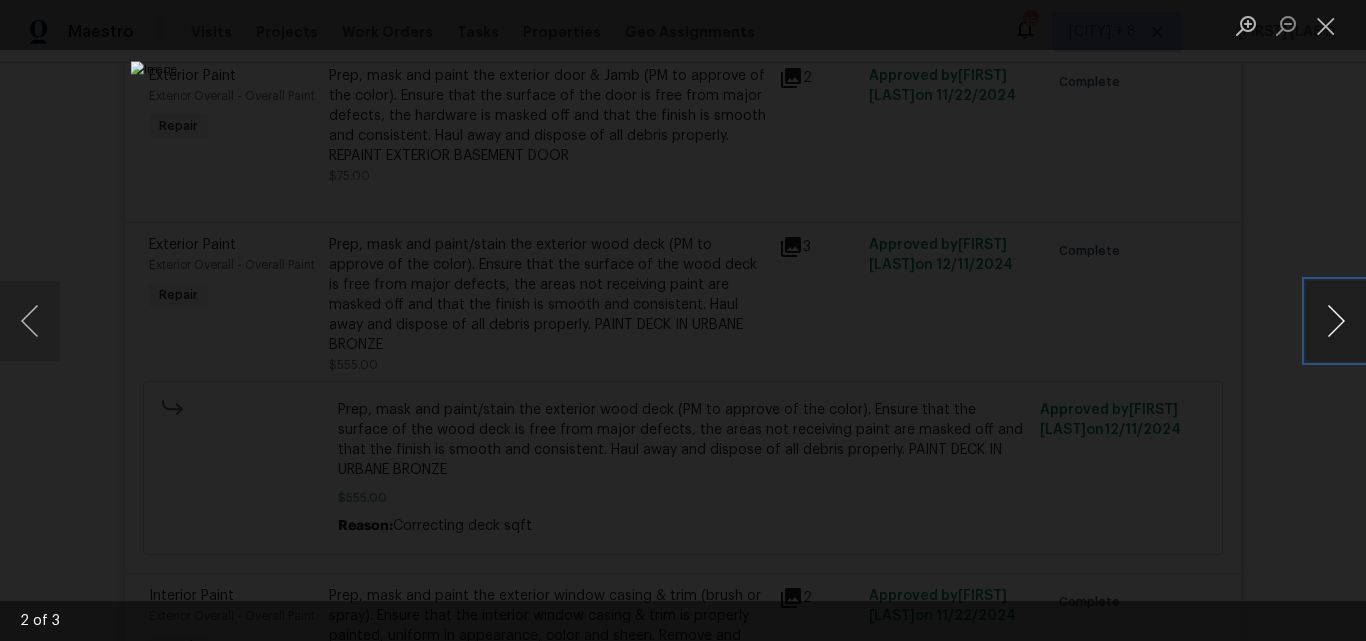 click at bounding box center (1336, 321) 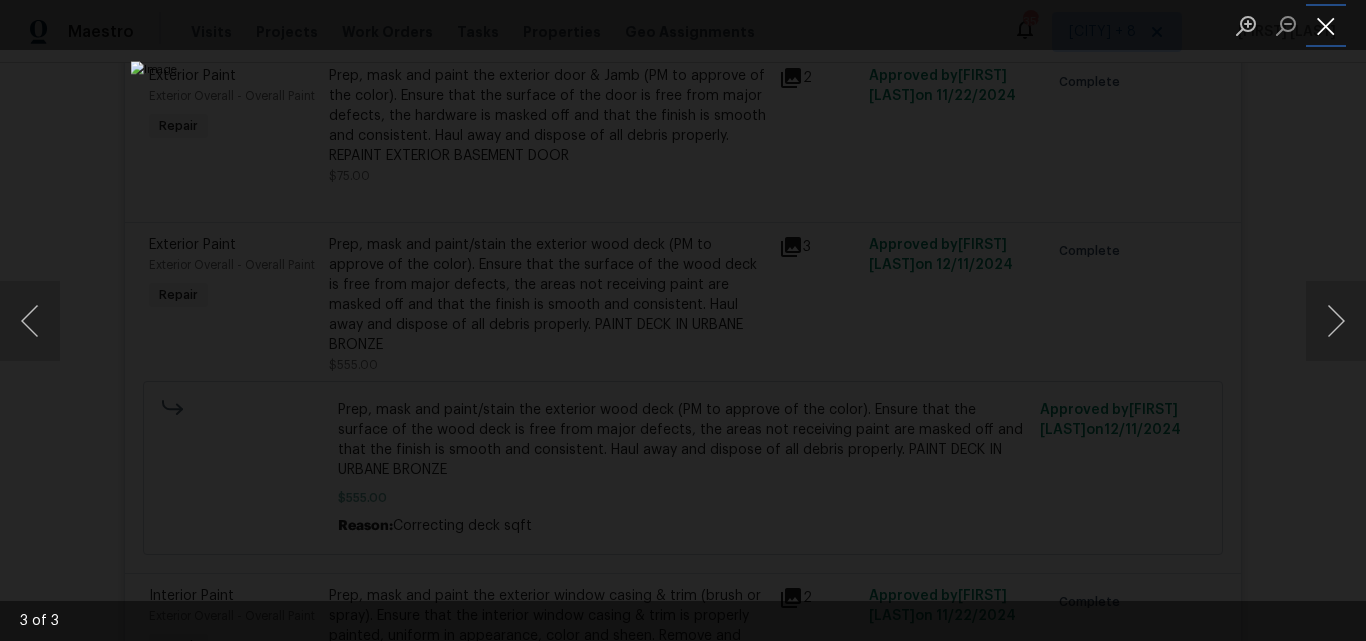 click at bounding box center (1326, 25) 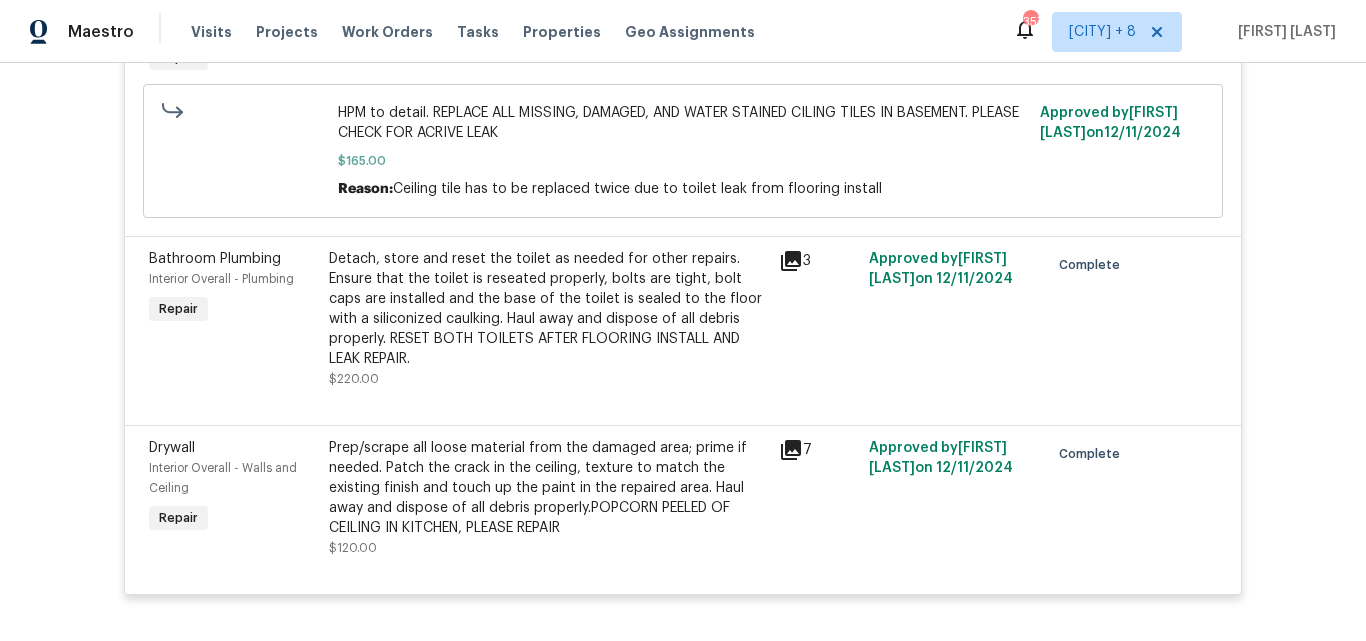 scroll, scrollTop: 10800, scrollLeft: 0, axis: vertical 